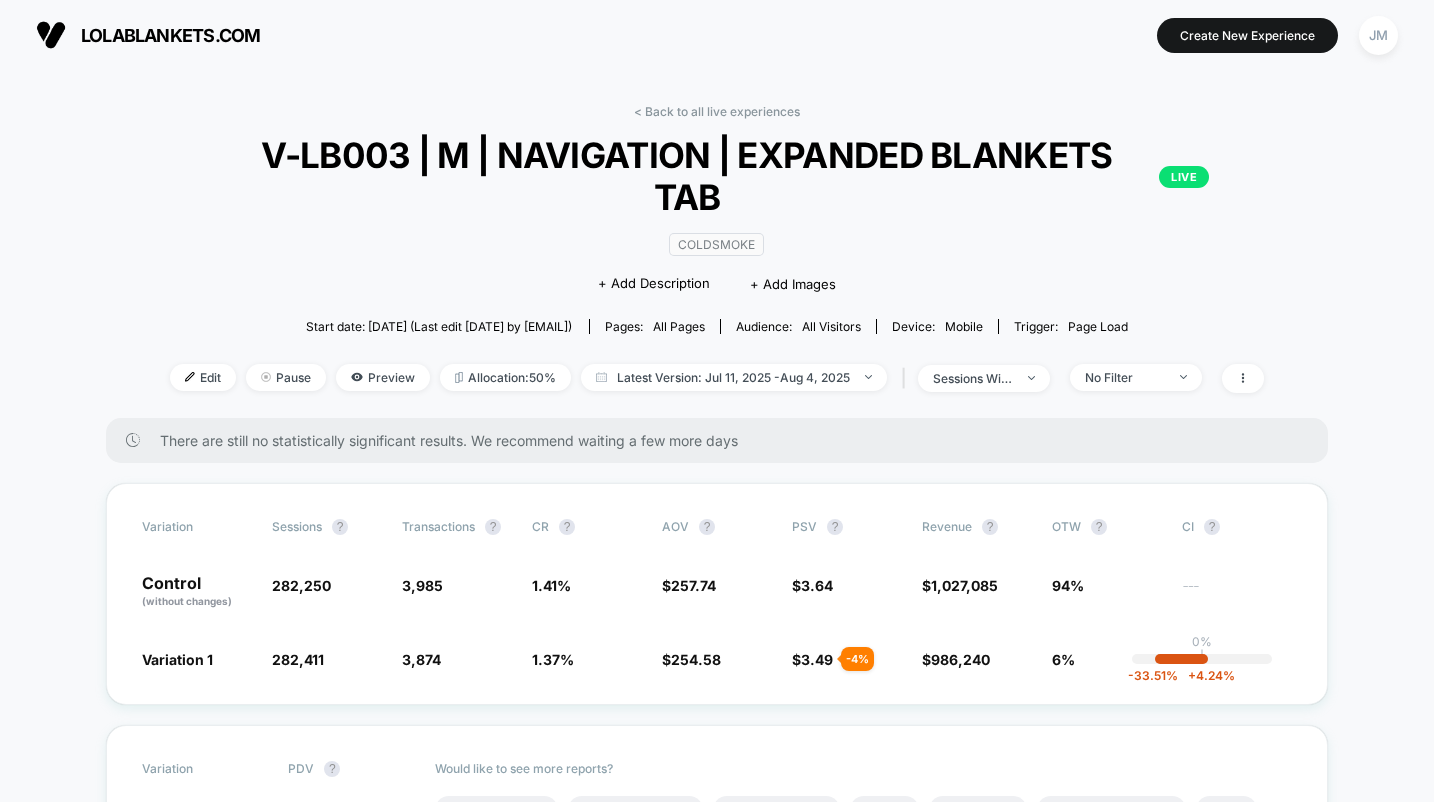 scroll, scrollTop: 0, scrollLeft: 0, axis: both 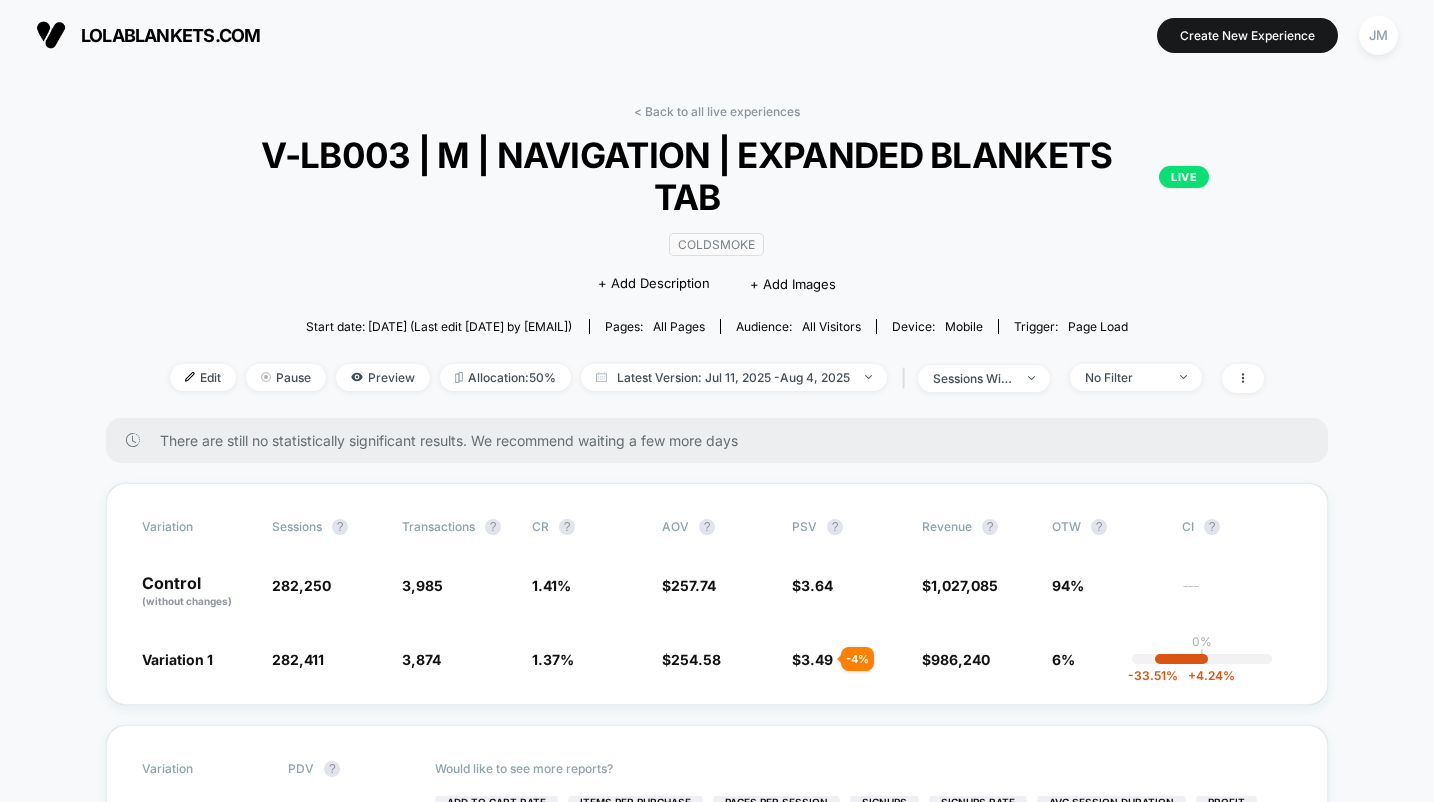 click on "lolablankets.com" at bounding box center [170, 35] 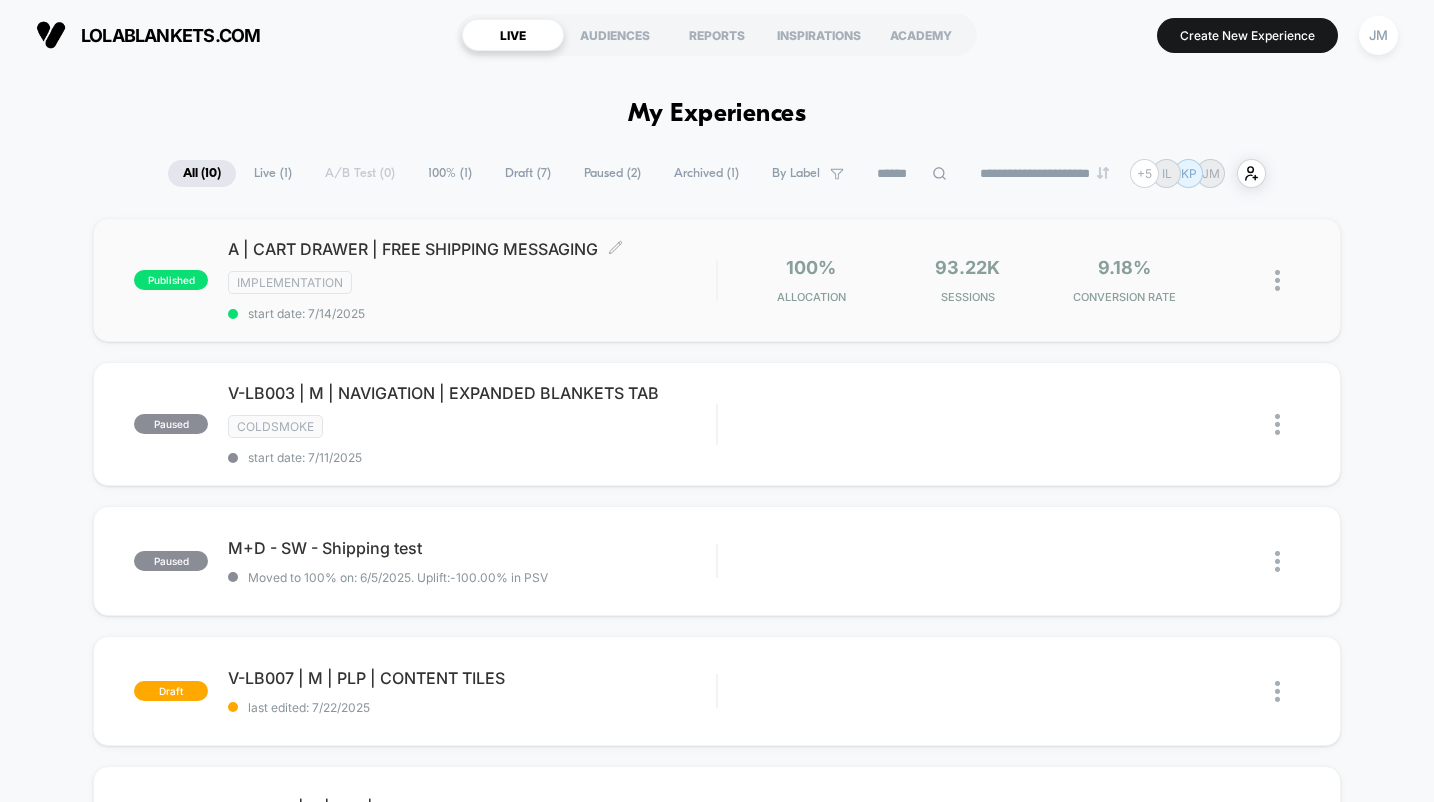 click on "IMPLEMENTATION" at bounding box center (472, 282) 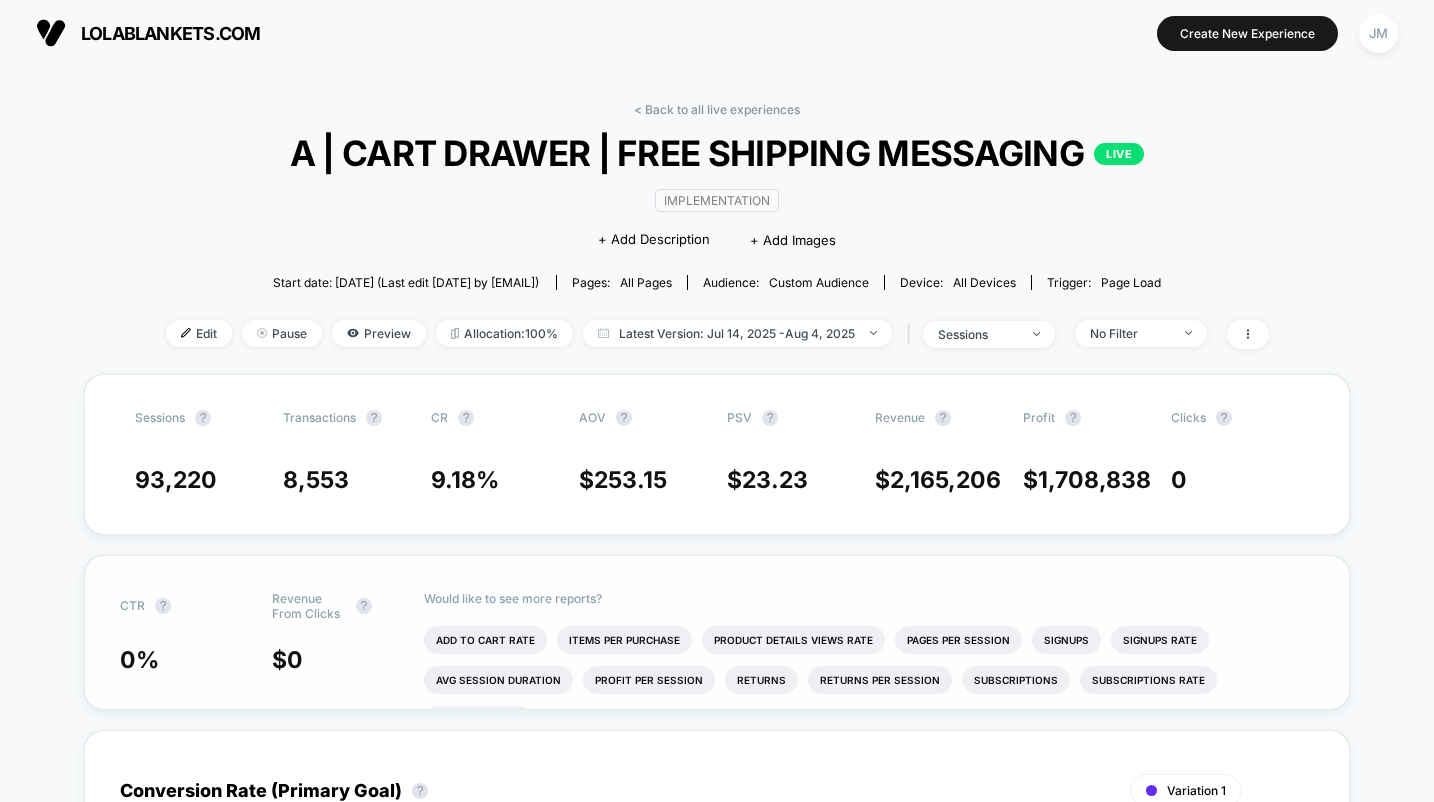scroll, scrollTop: 0, scrollLeft: 0, axis: both 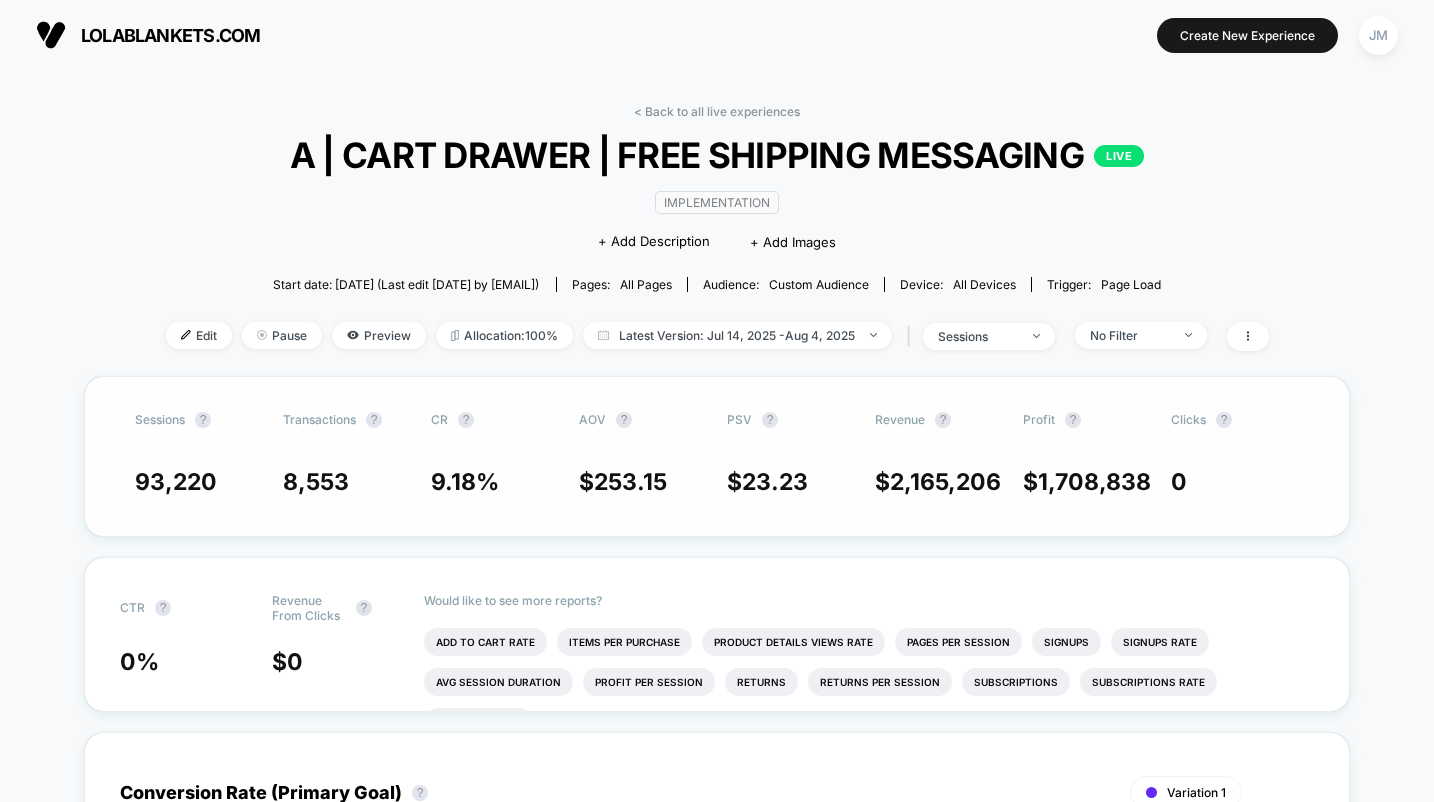 drag, startPoint x: 273, startPoint y: 478, endPoint x: 421, endPoint y: 492, distance: 148.66069 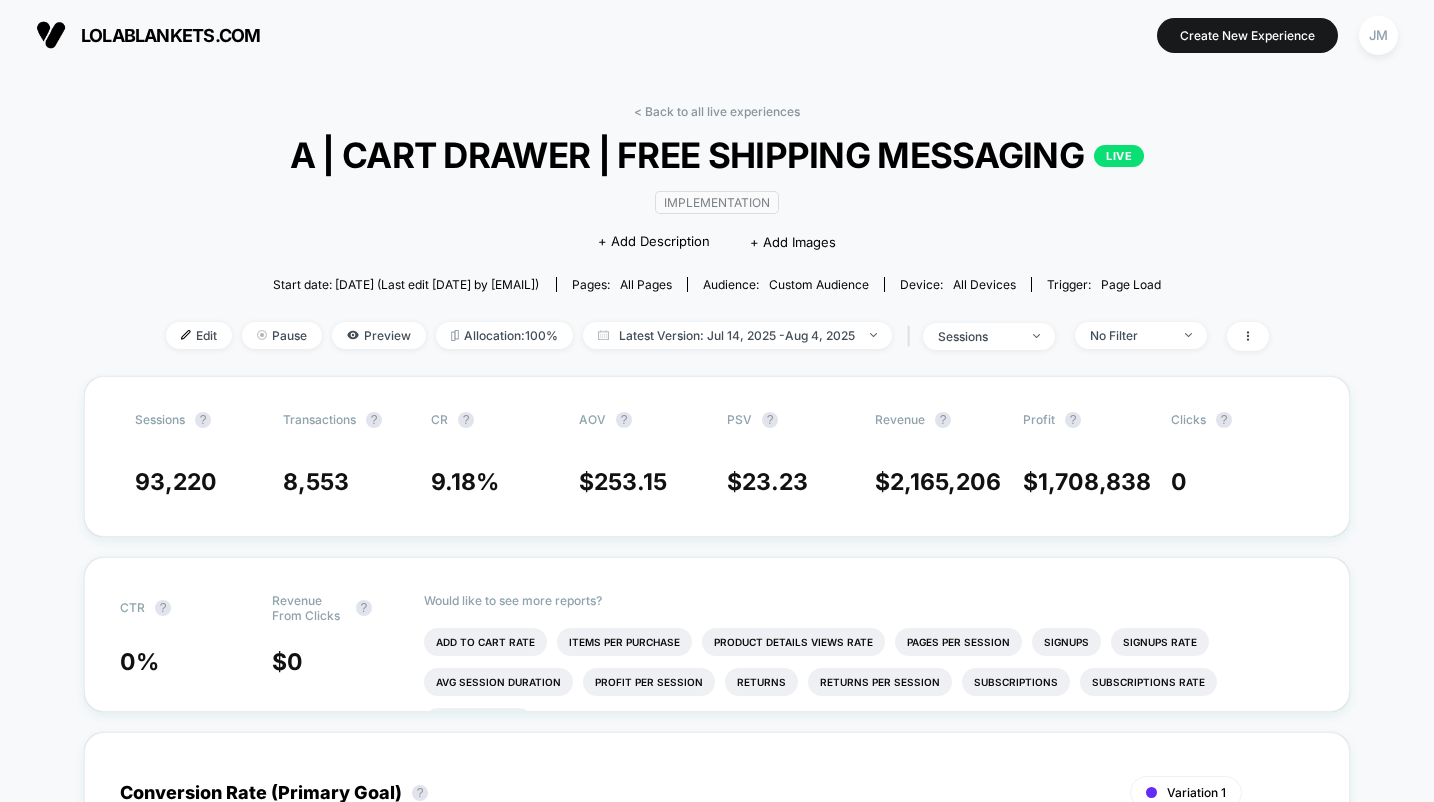click on "lolablankets.com" at bounding box center [170, 35] 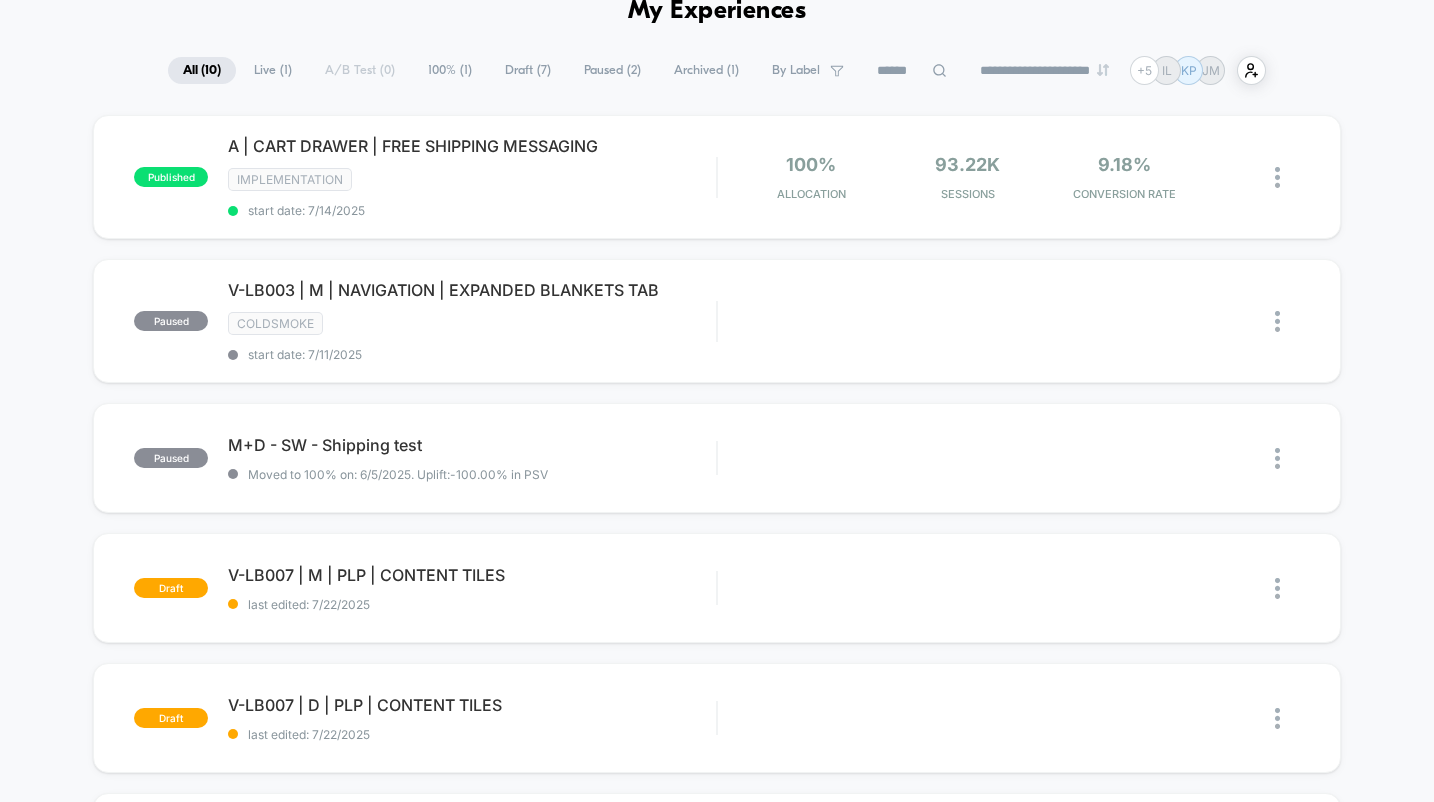 scroll, scrollTop: 0, scrollLeft: 0, axis: both 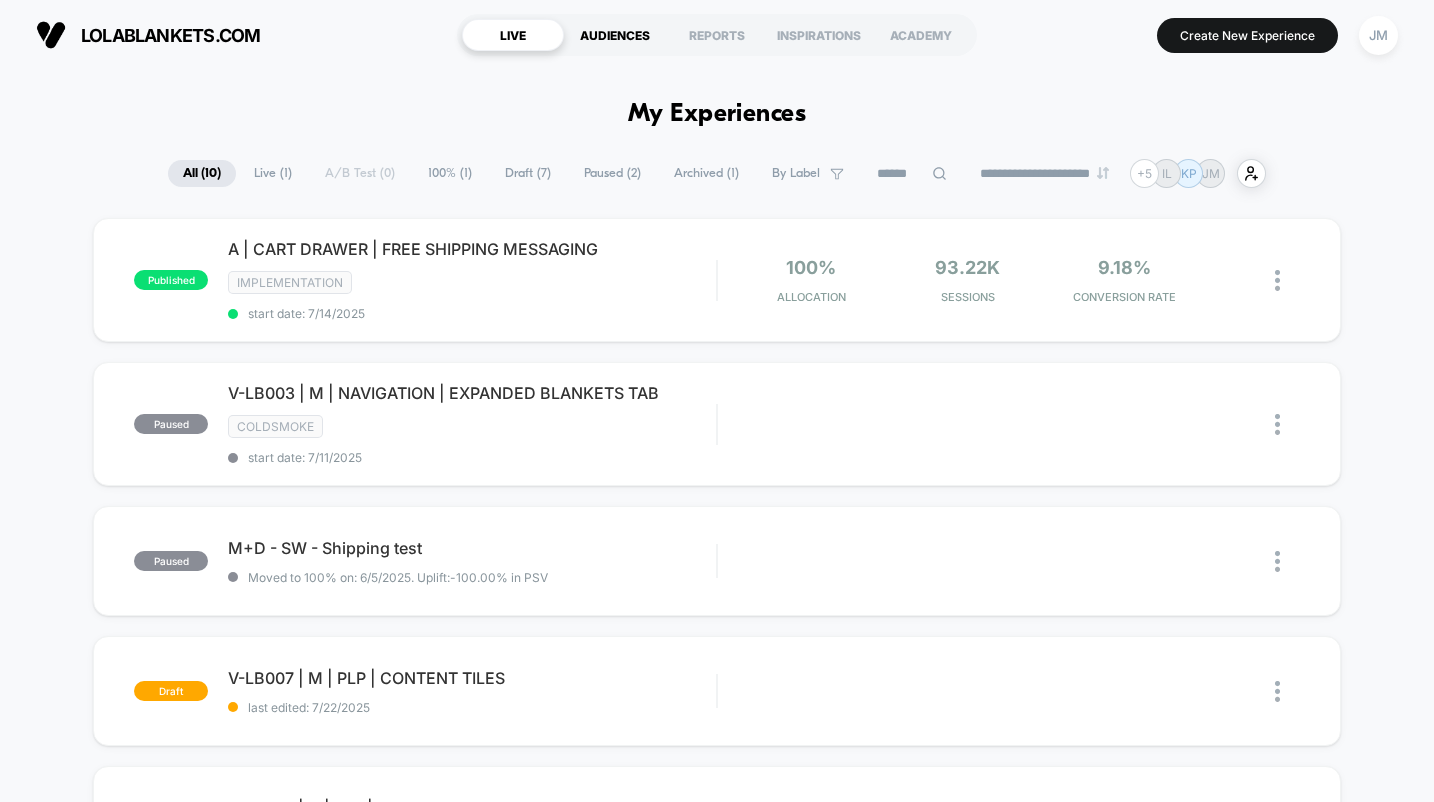 click on "AUDIENCES" at bounding box center (615, 35) 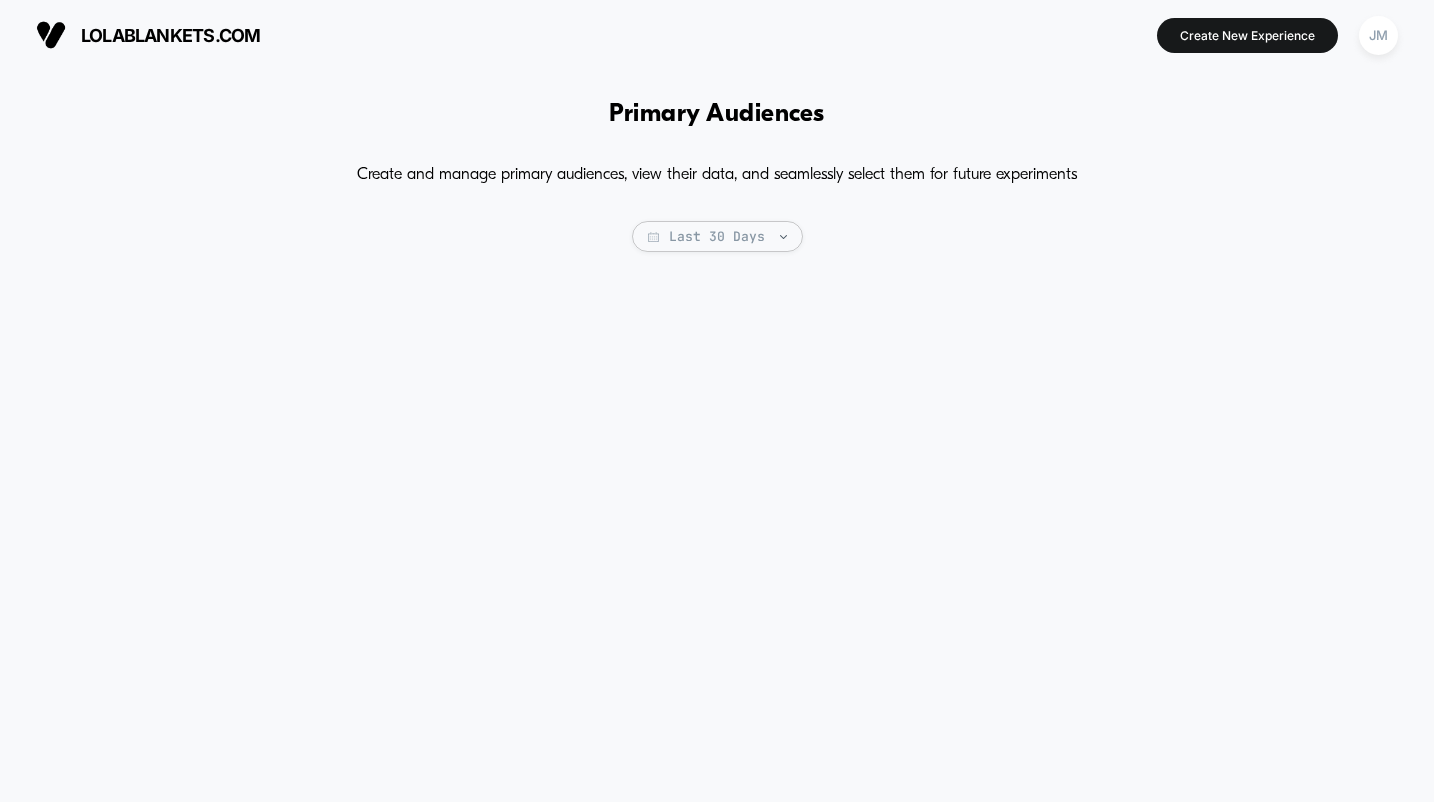 scroll, scrollTop: 0, scrollLeft: 0, axis: both 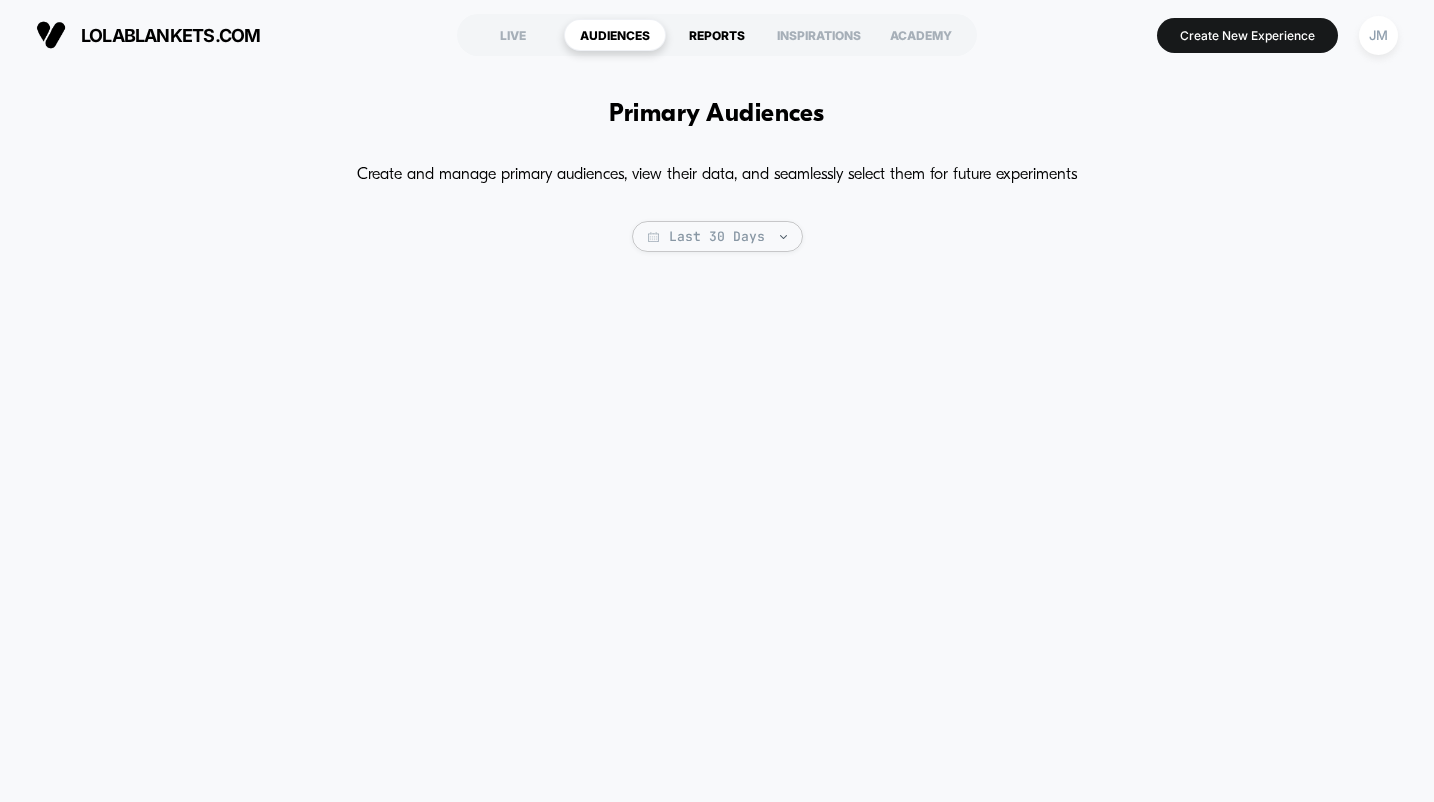 click on "REPORTS" at bounding box center (717, 35) 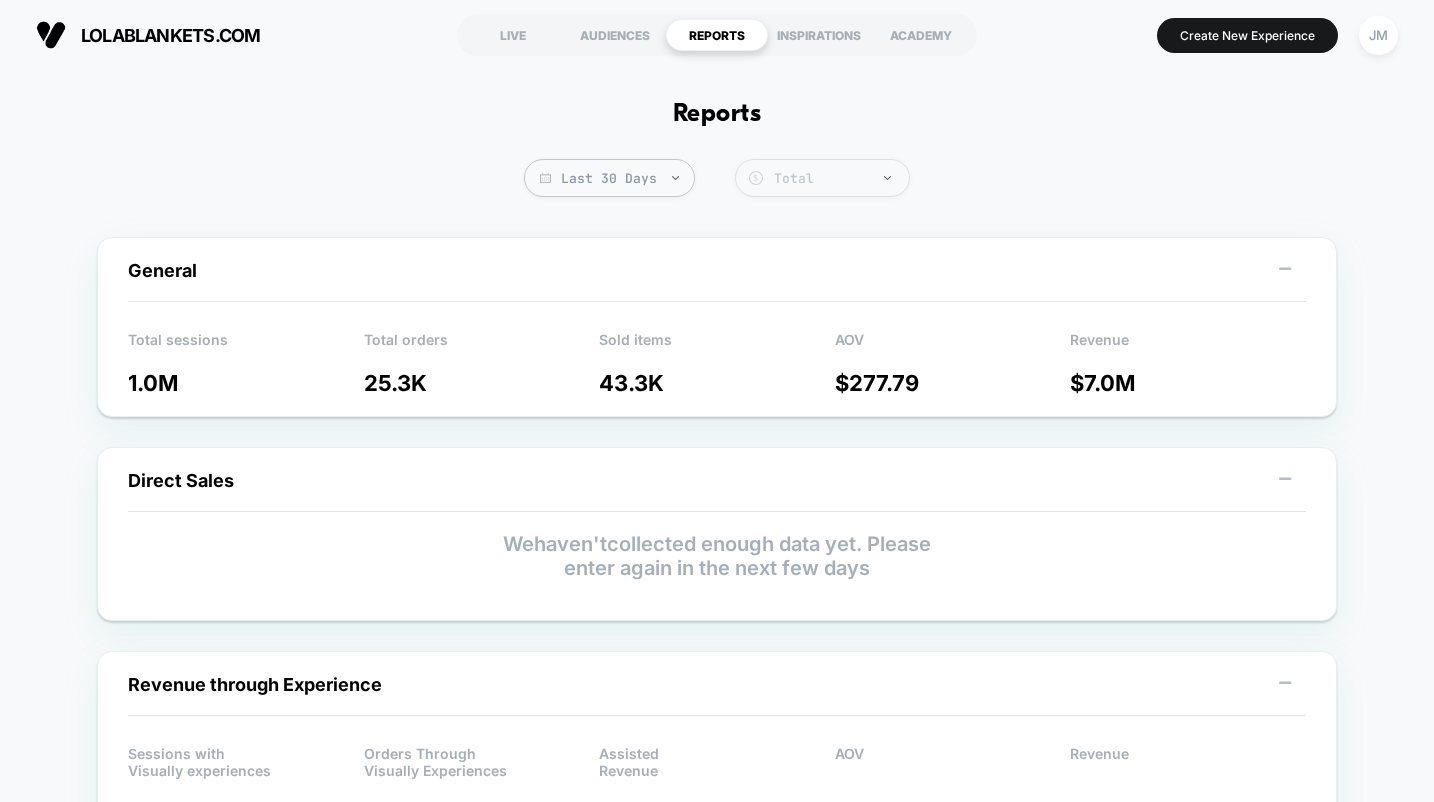 scroll, scrollTop: 0, scrollLeft: 0, axis: both 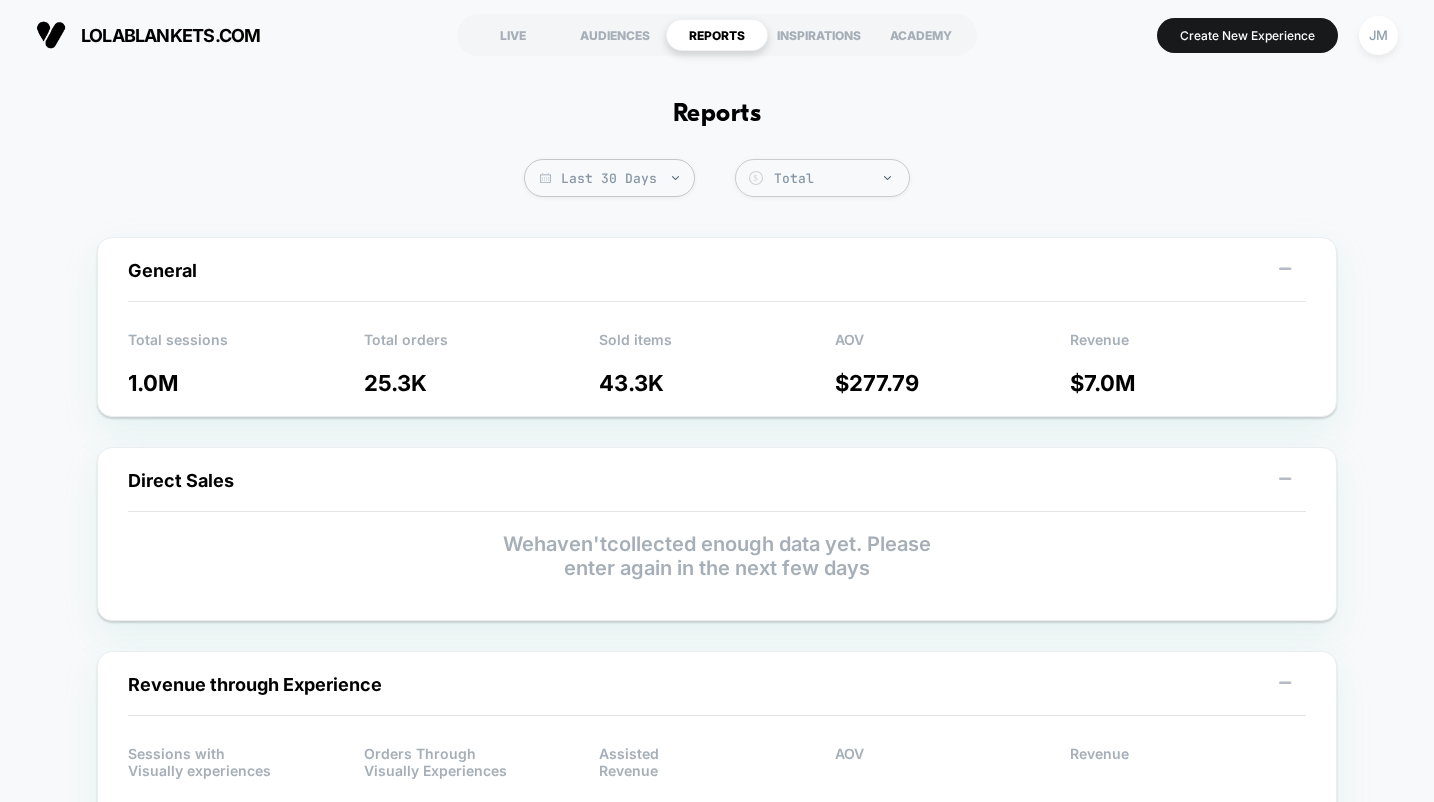 click on "Reports Last 30 Days   Total Group 2 $ General Total sessions 1.0M Total orders 25.3K Sold items 43.3K AOV $ 277.79 Revenue $ 7.0M Direct Sales We  haven't  collected enough data yet. Please  enter again in the next few days Revenue through Experience Sessions with  Visually experiences 966.3K Orders Through   Visually Experiences 24.3K Assisted   Revenue $ 0 AOV $ 277.93 Revenue $ 6.8M By Day Total Revenue Revenue Through Experiences Direct Revenue 2025-4-7 2025-6-7 2025-8-7 2025-10-7 2025-12-7 2025-14-7 2025-16-7 2025-18-7 2025-20-7 2025-22-7 2025-24-7 2025-26-7 2025-28-7 2025-30-7 2025-1-8 2025-3-8 $0 $400,000 $800,000 $1,200,000 $1,600,000 Direct Revenue Attribution ? By Product By Experience By Label   Assisted Revenue Attribution ? By Product By Experience By Label Orders Assisted Revenue Percent   Revenue Through Experience ? By Experience By Label Orders Revenue Percent 24,123 $ 6,712,434 95.64 % $ %" at bounding box center (717, 1413) 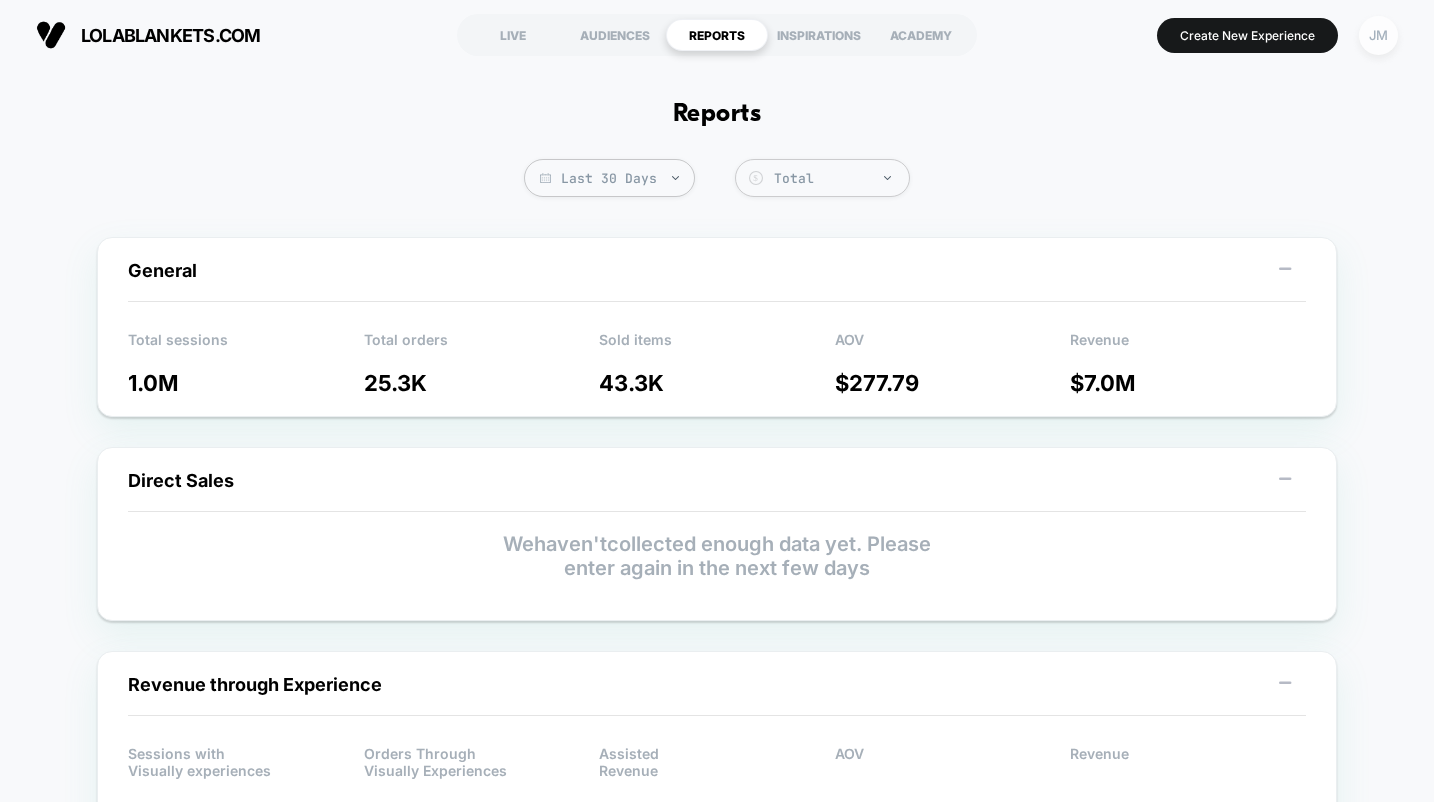 click on "JM" at bounding box center [1378, 35] 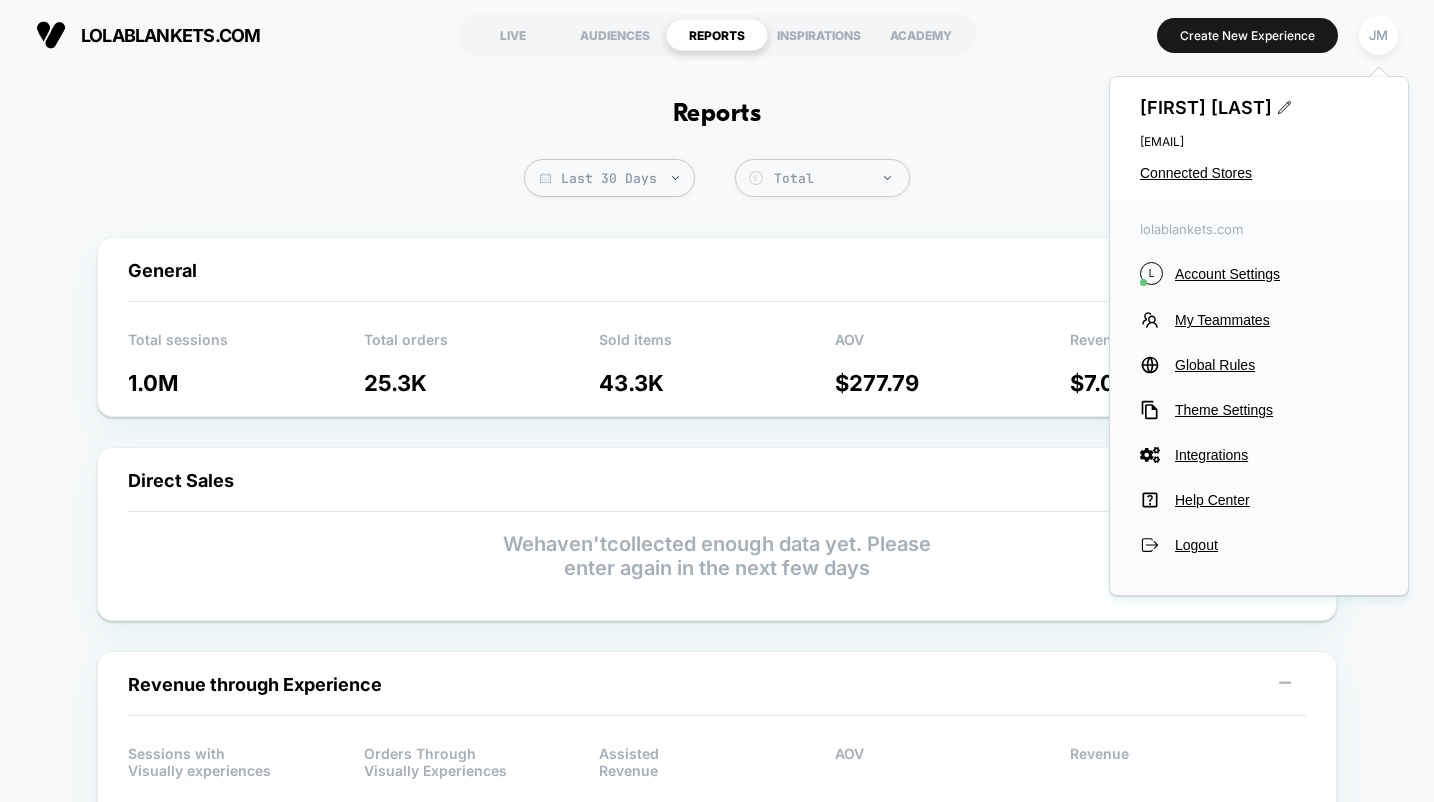 click on "Account Settings" at bounding box center [1276, 274] 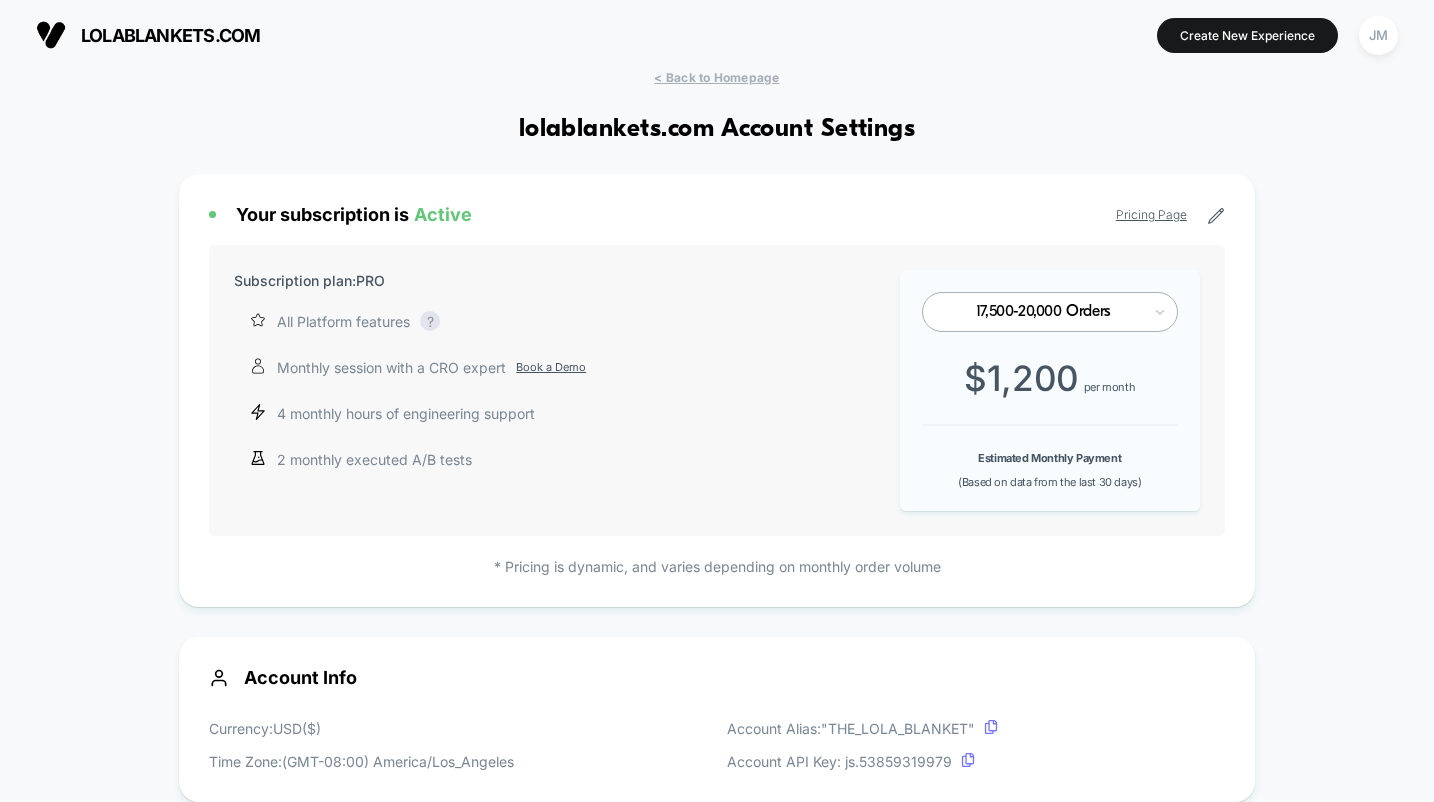 scroll, scrollTop: 270, scrollLeft: 0, axis: vertical 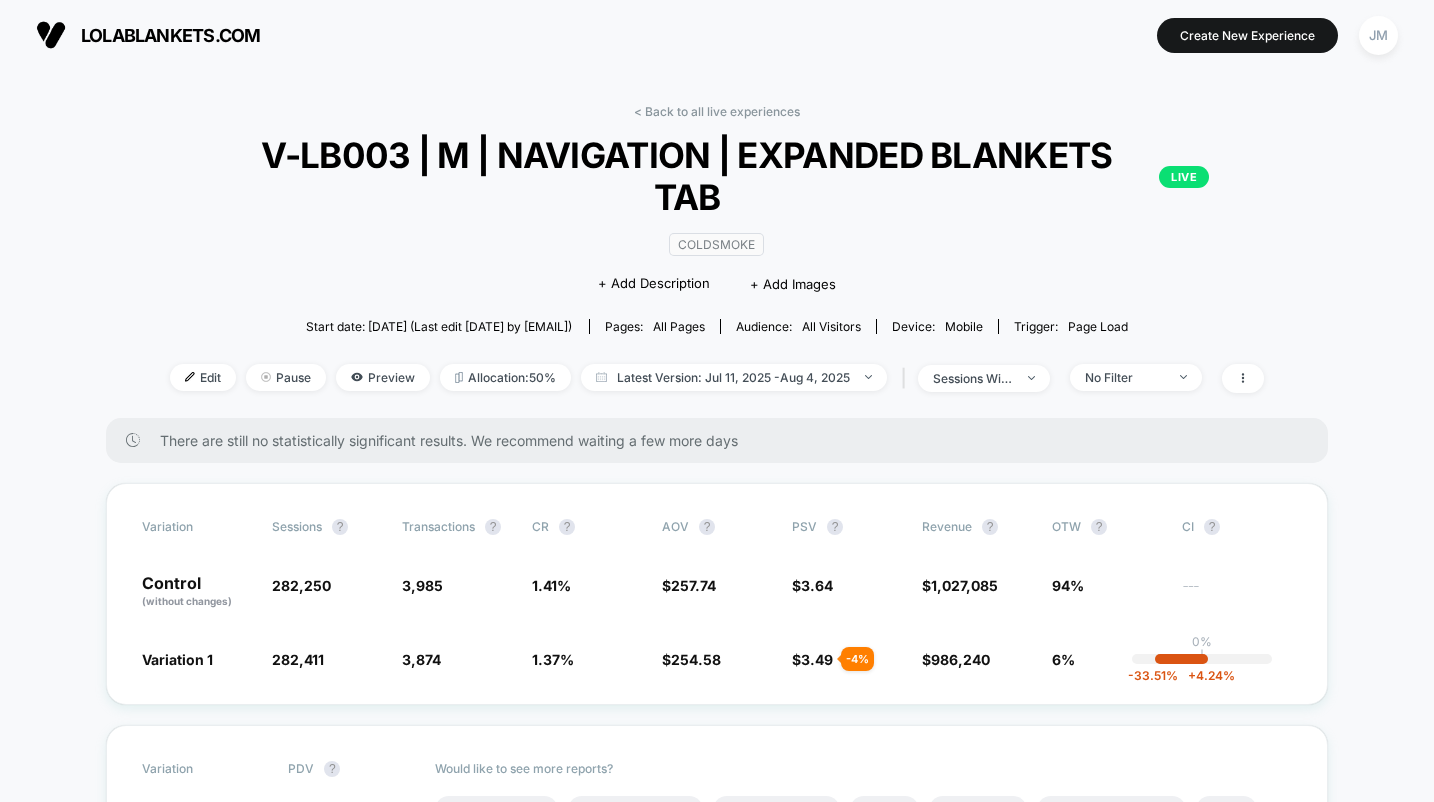 click on "lolablankets.com" at bounding box center [170, 35] 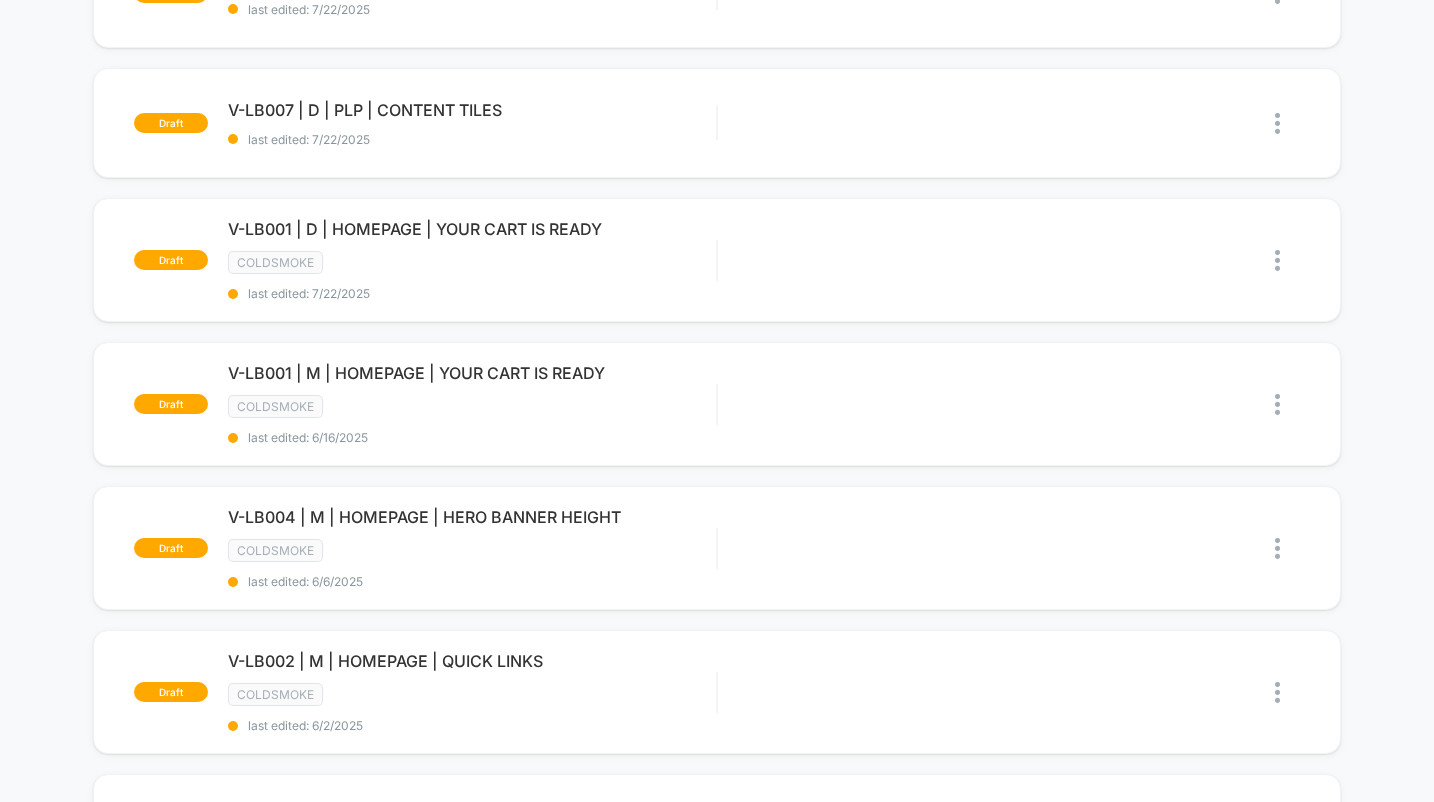 scroll, scrollTop: 0, scrollLeft: 0, axis: both 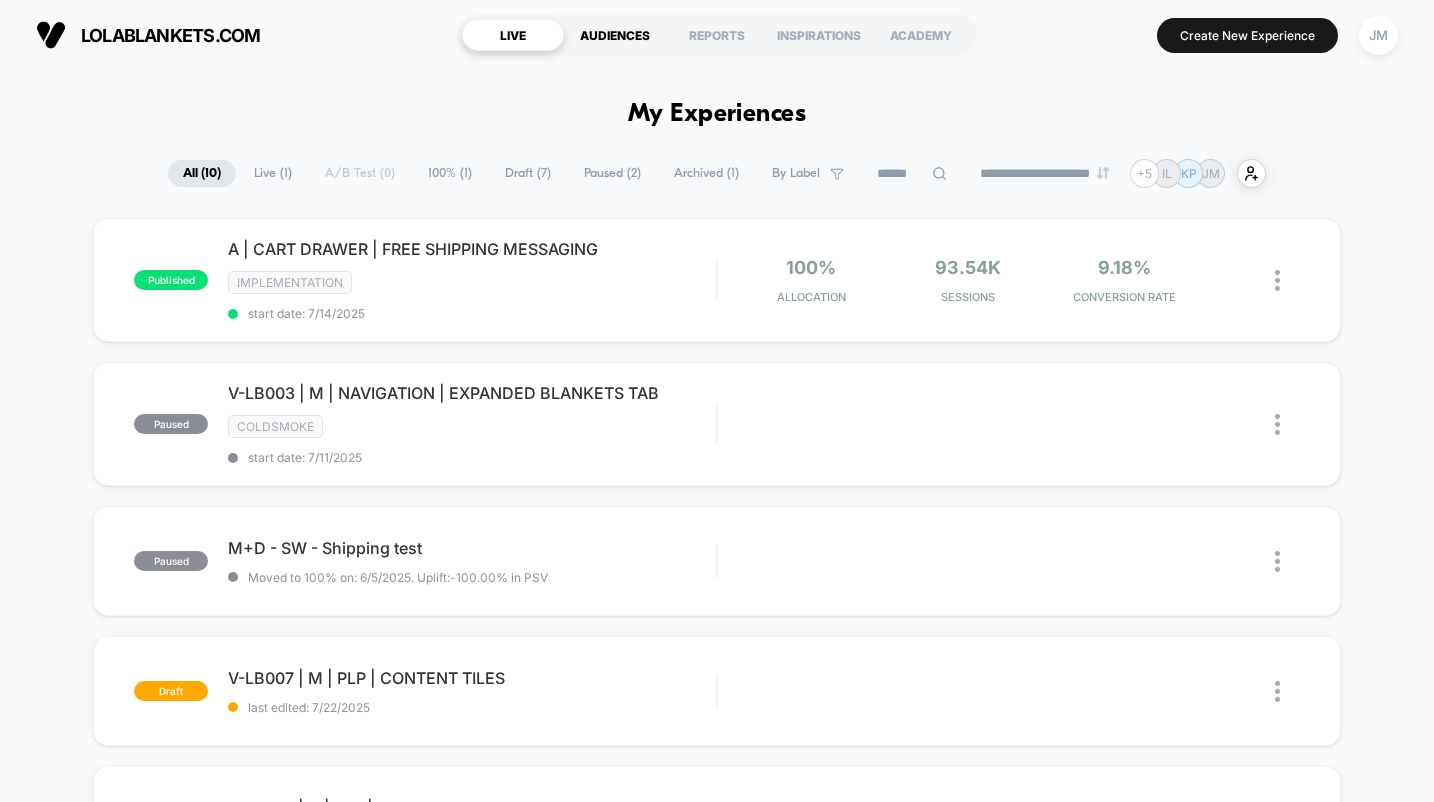 click on "AUDIENCES" at bounding box center (615, 35) 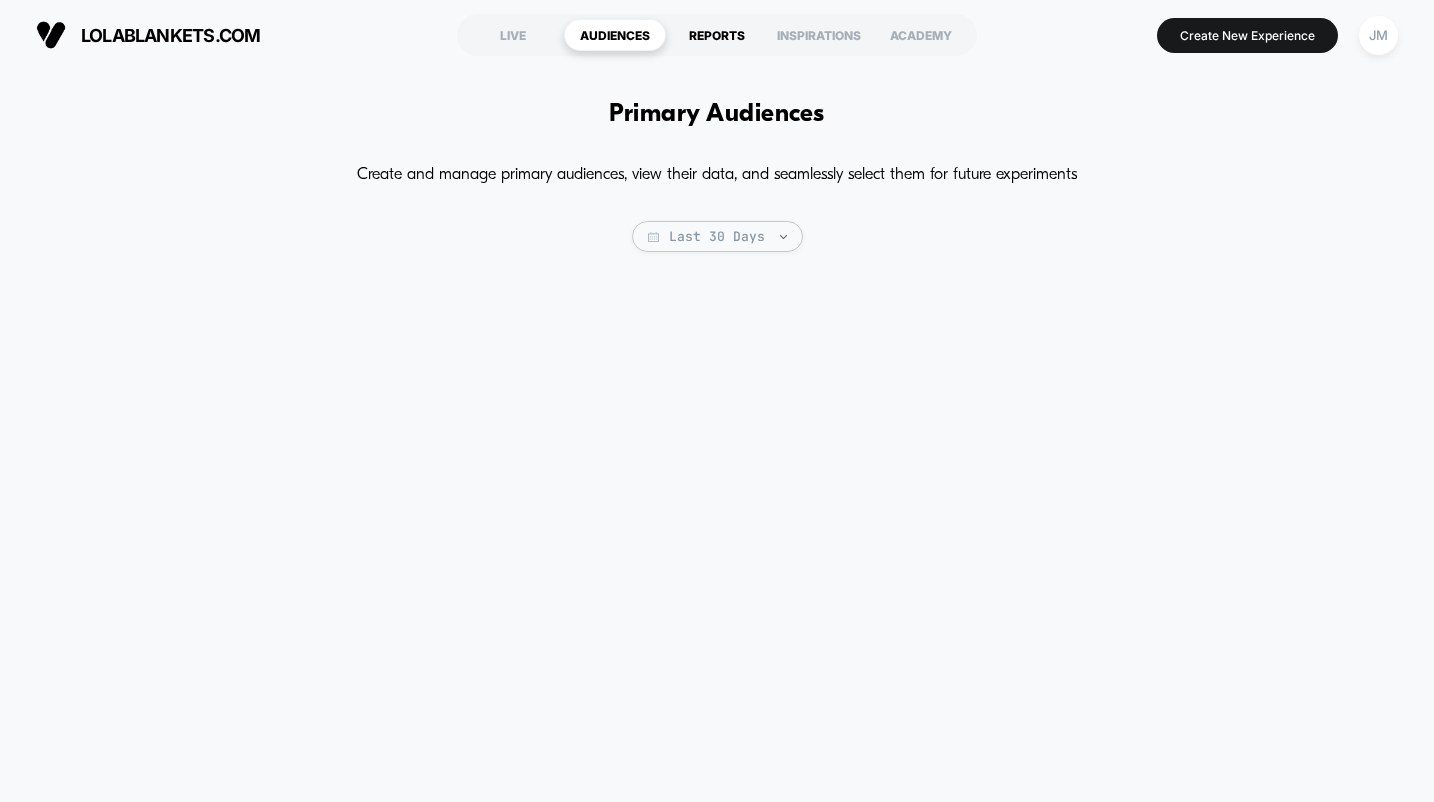 click on "REPORTS" at bounding box center [717, 35] 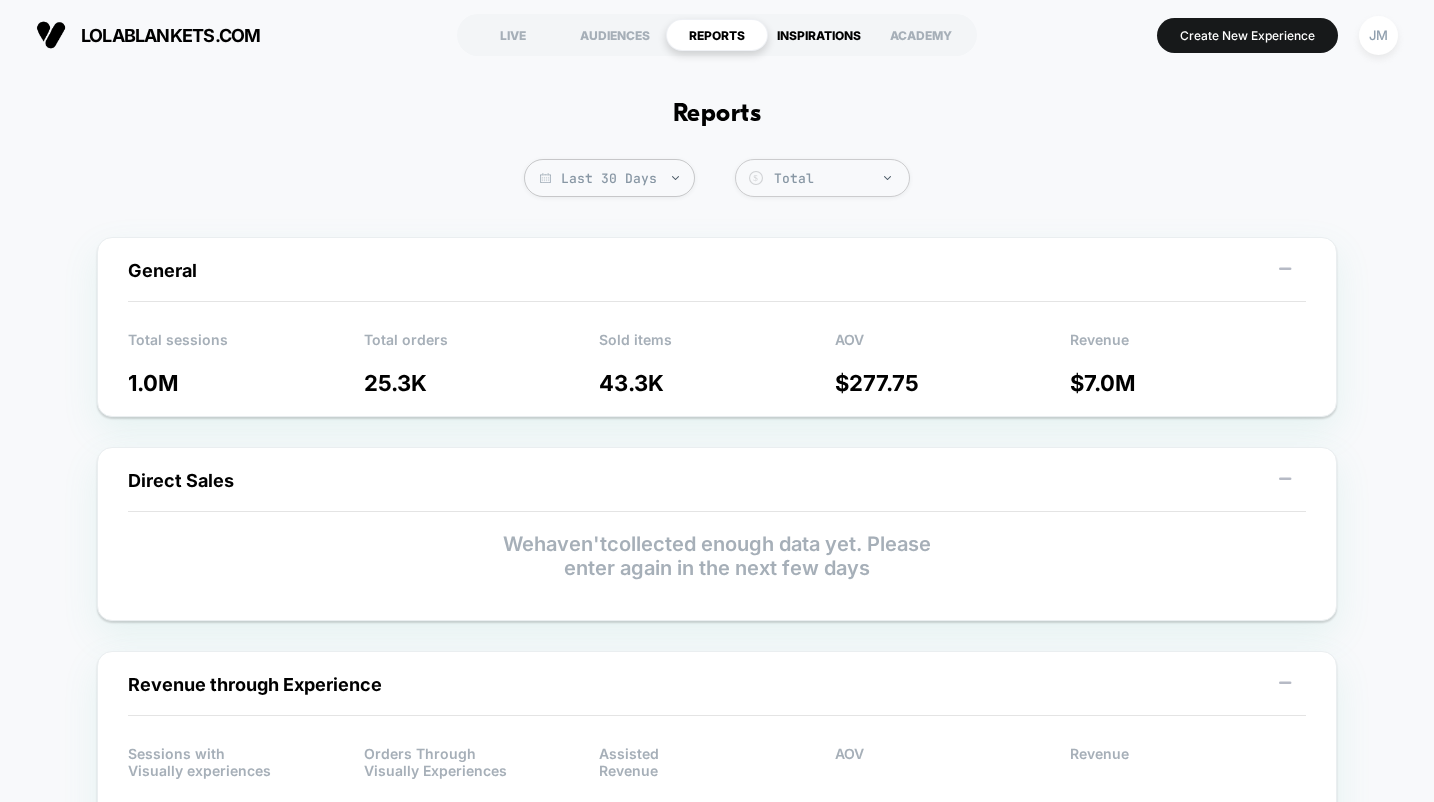 click on "INSPIRATIONS" at bounding box center [819, 35] 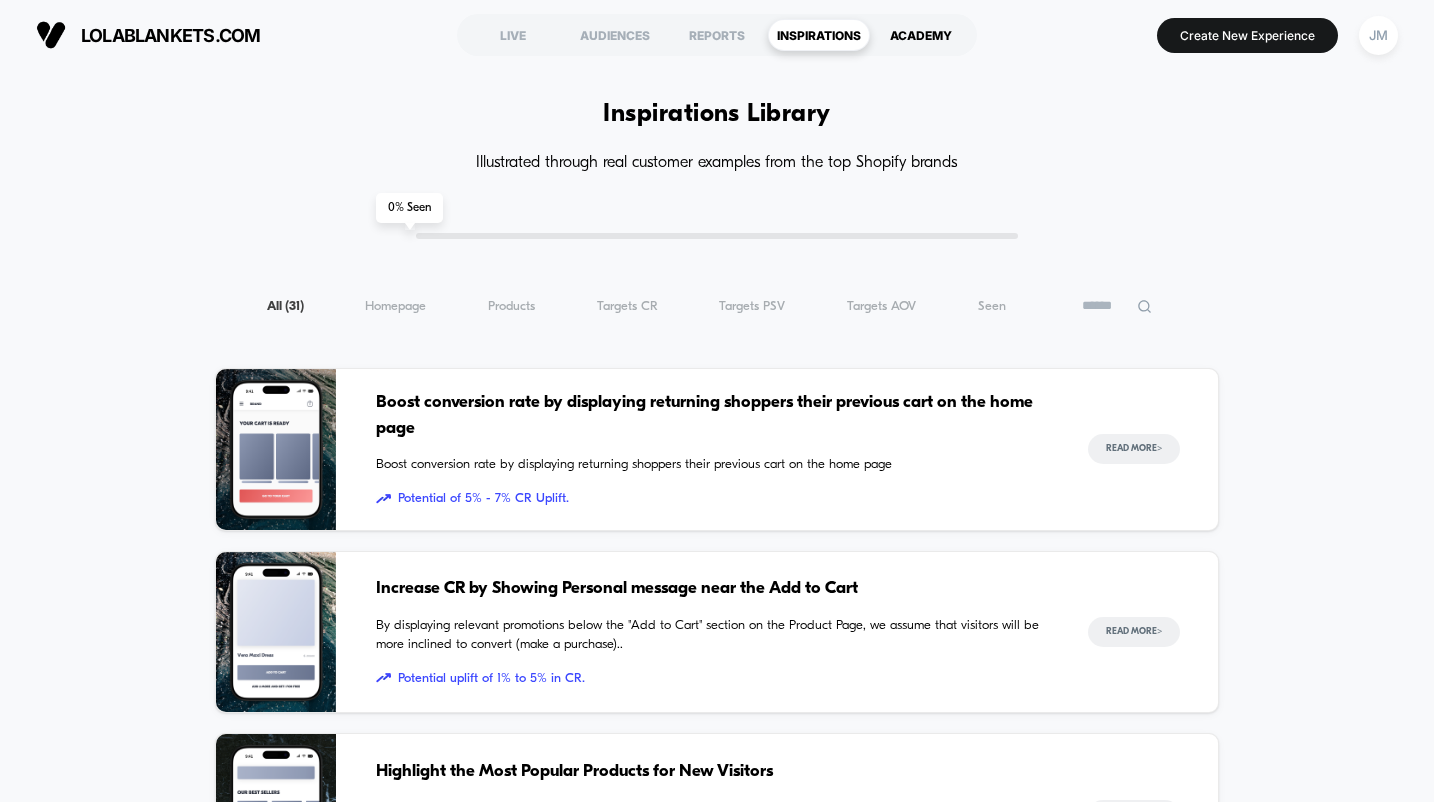 click on "ACADEMY" at bounding box center [921, 35] 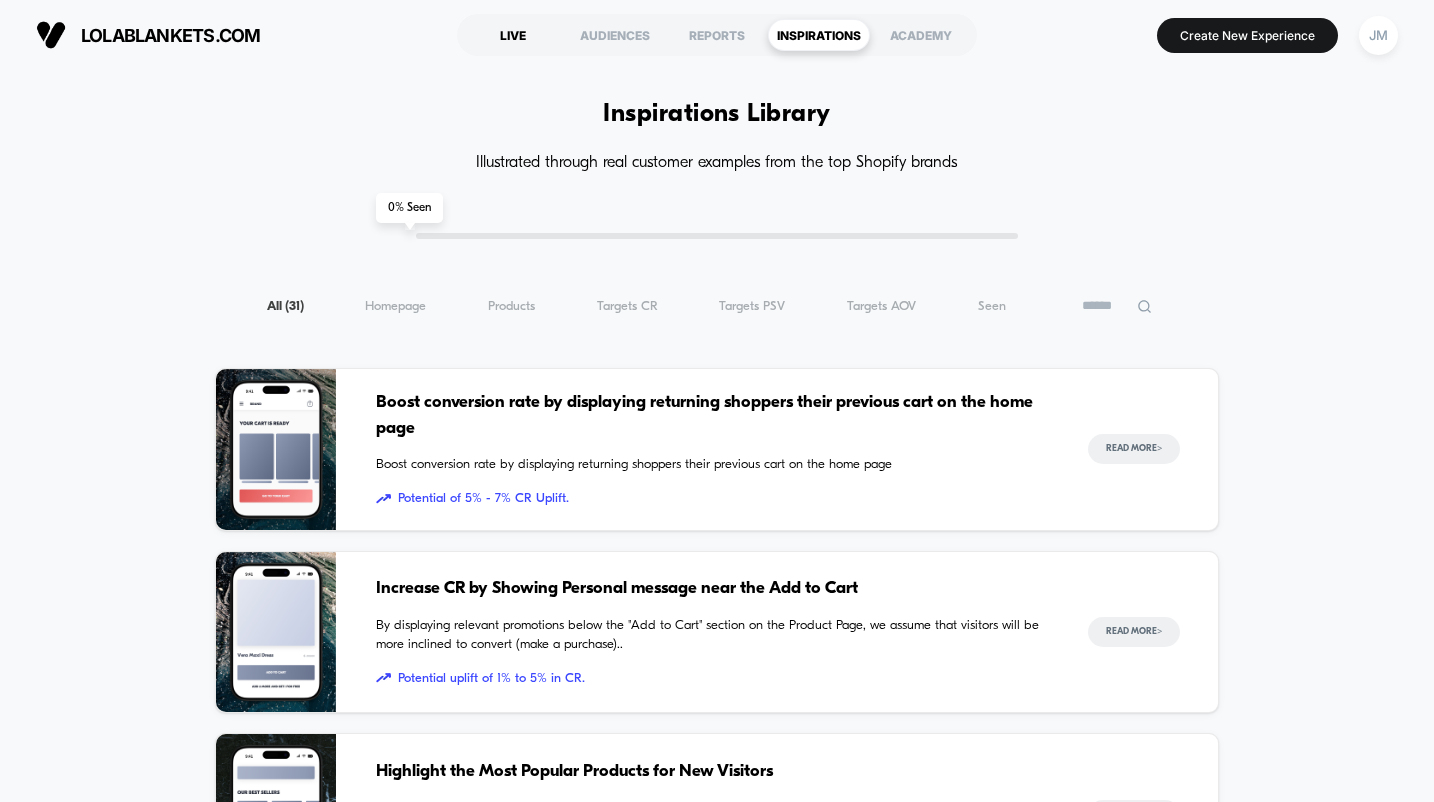 click on "LIVE" at bounding box center [513, 35] 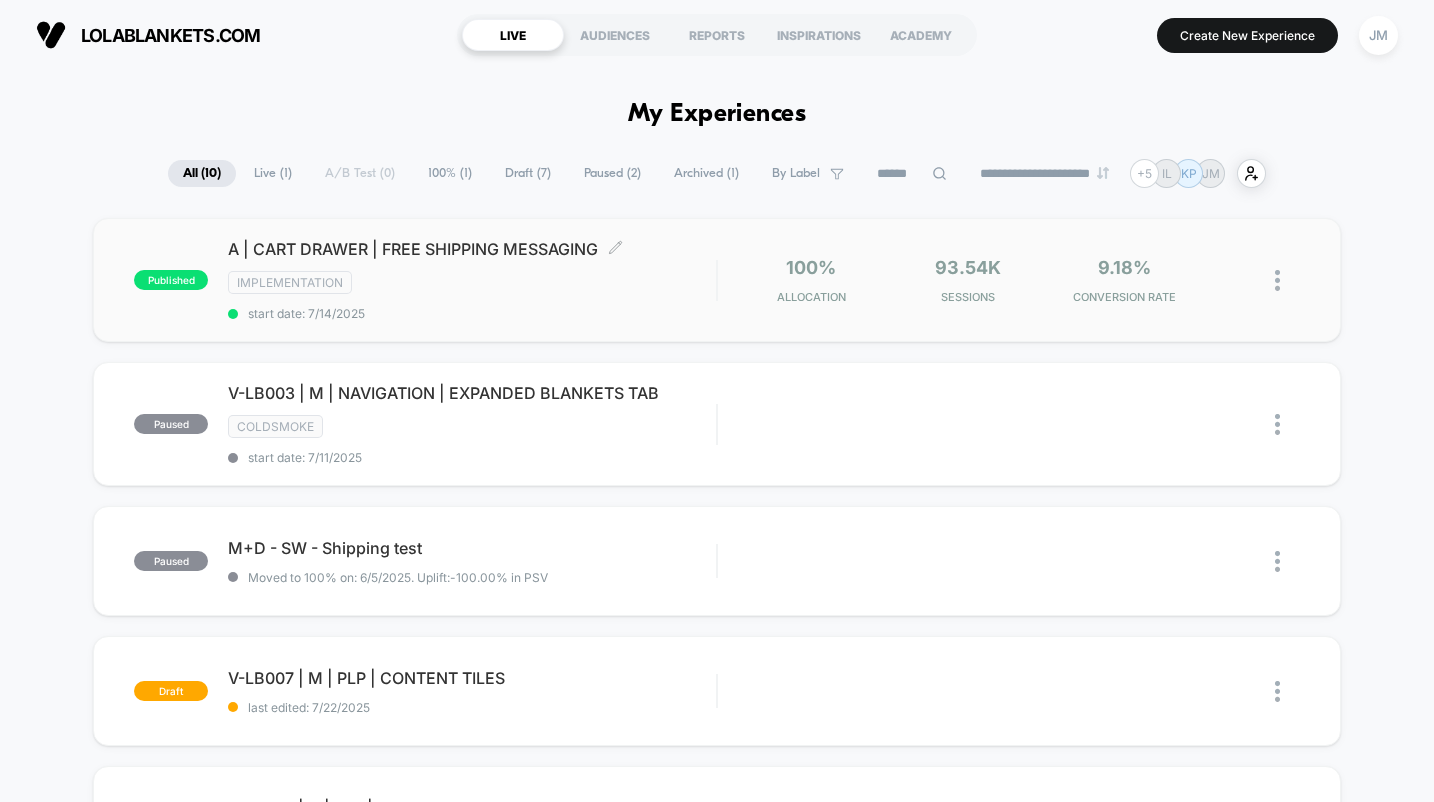 click on "A | CART DRAWER | FREE SHIPPING MESSAGING Click to edit experience details Click to edit experience details IMPLEMENTATION start date: 7/14/2025" at bounding box center [472, 280] 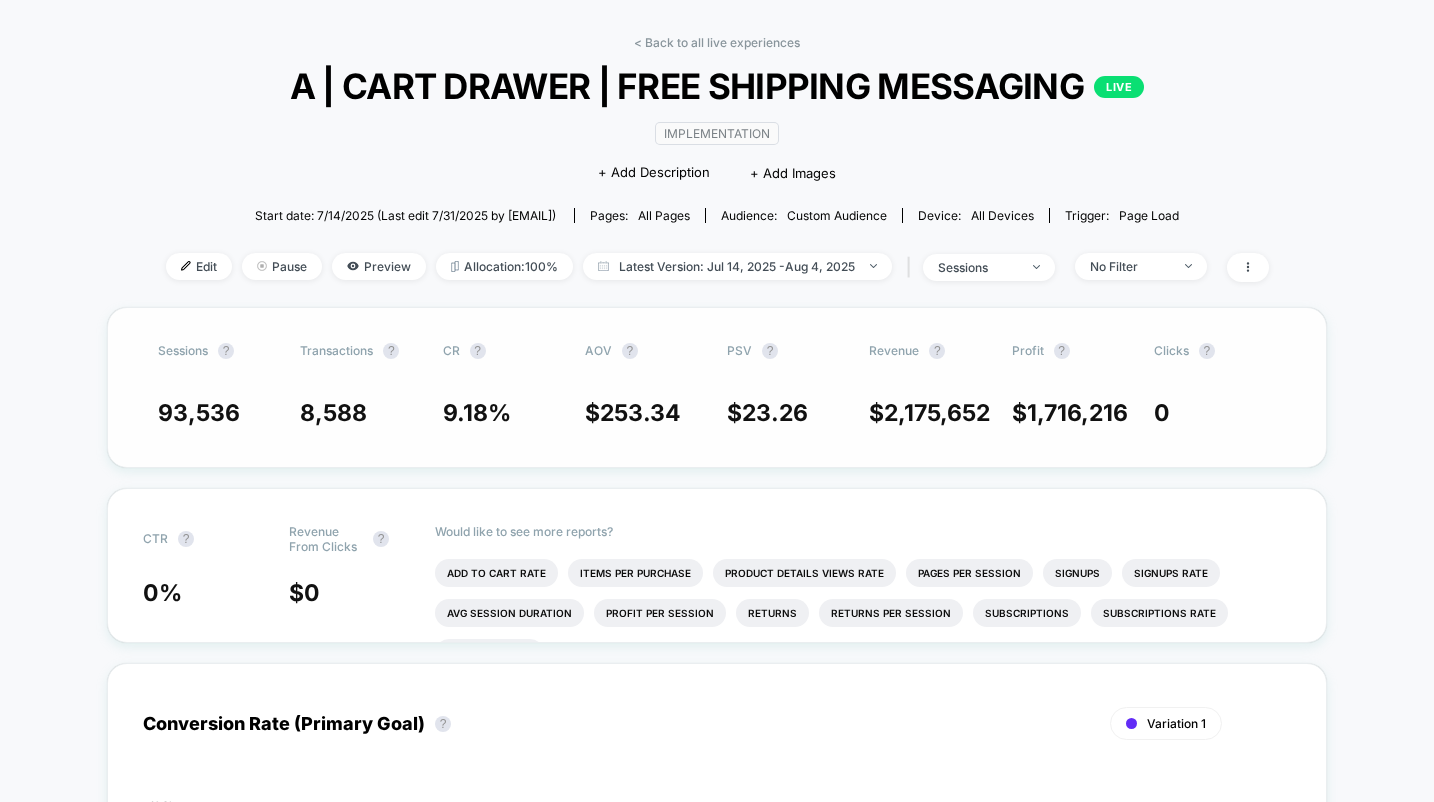 scroll, scrollTop: 85, scrollLeft: 0, axis: vertical 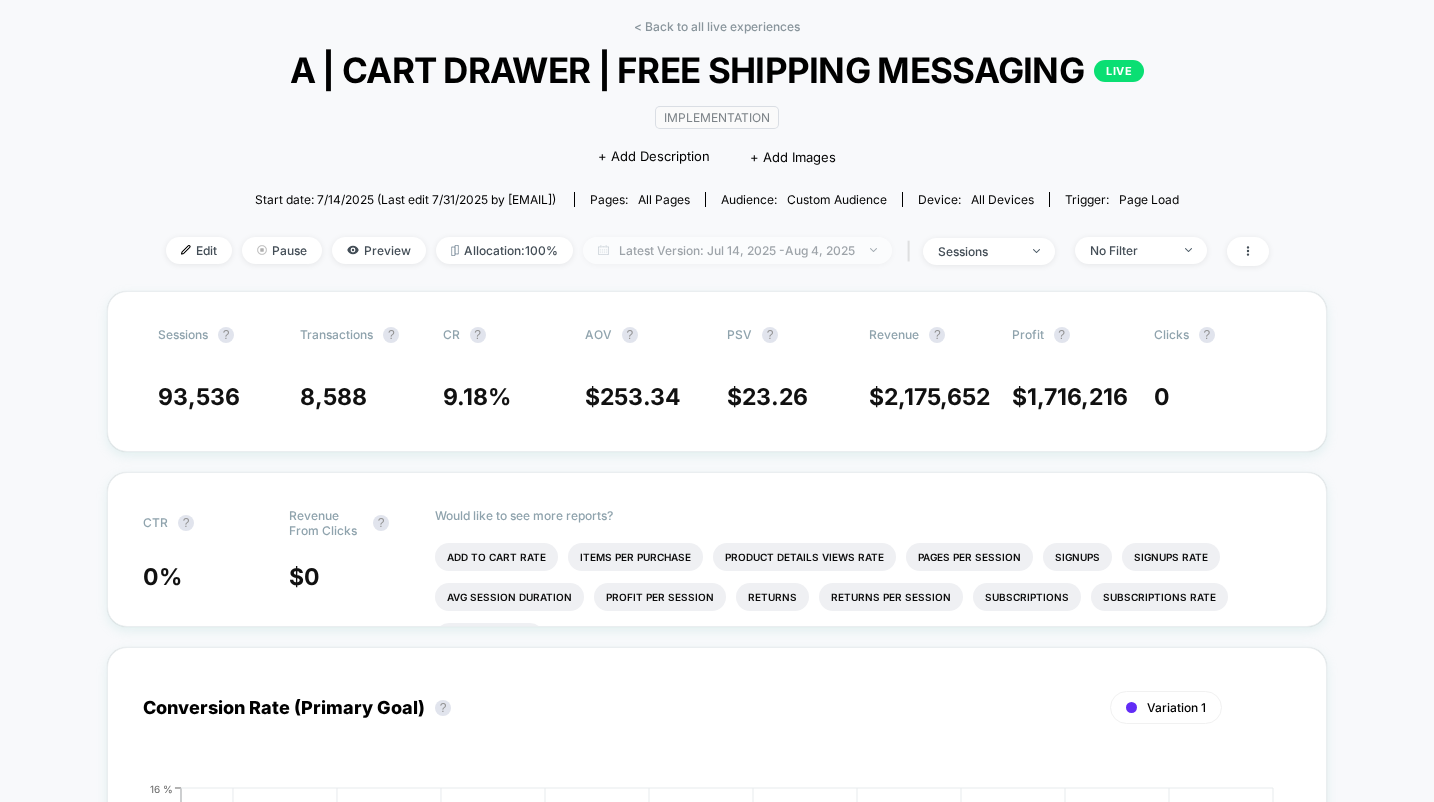 click on "Latest Version:     Jul 14, 2025    -    Aug 4, 2025" at bounding box center [737, 250] 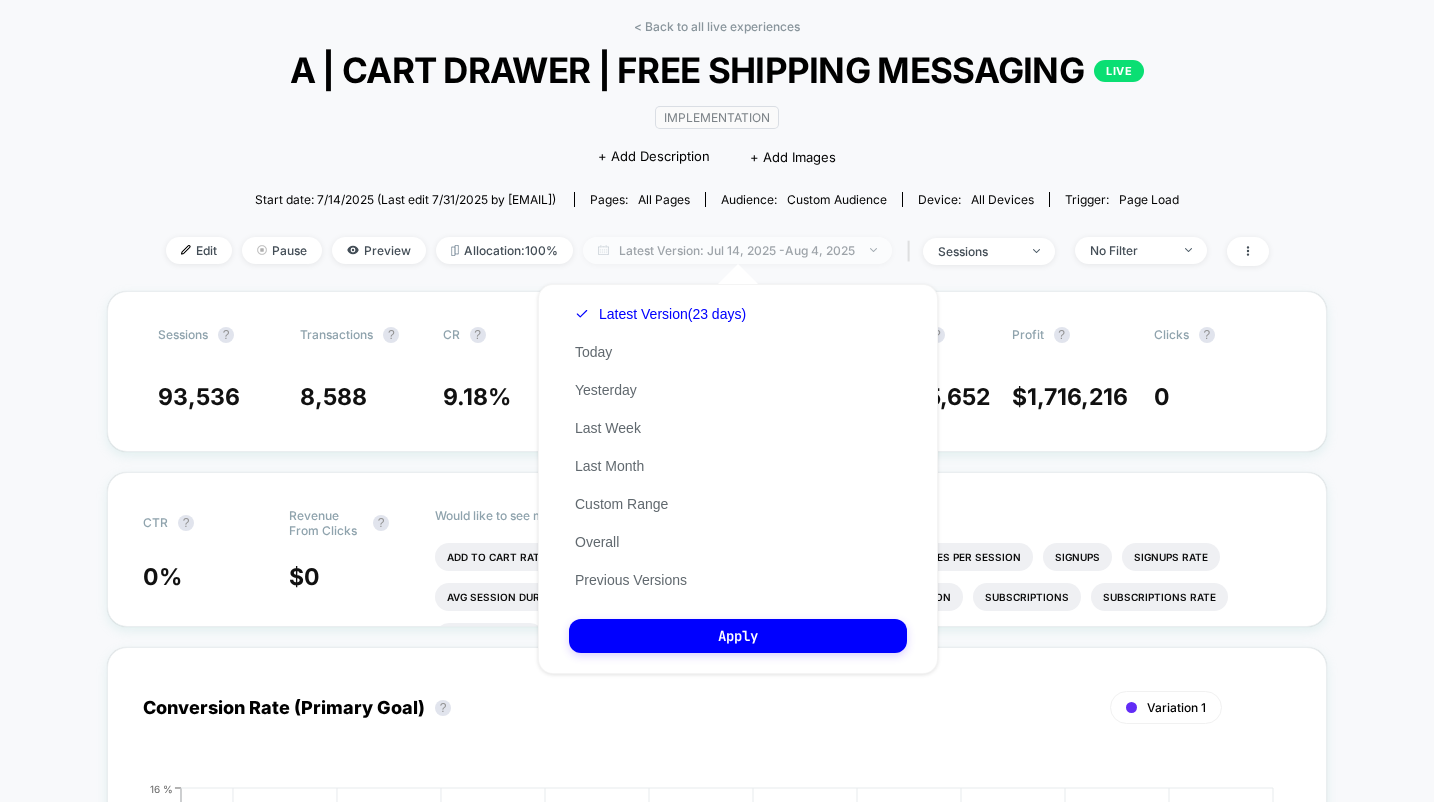click on "Latest Version:     Jul 14, 2025    -    Aug 4, 2025" at bounding box center [737, 250] 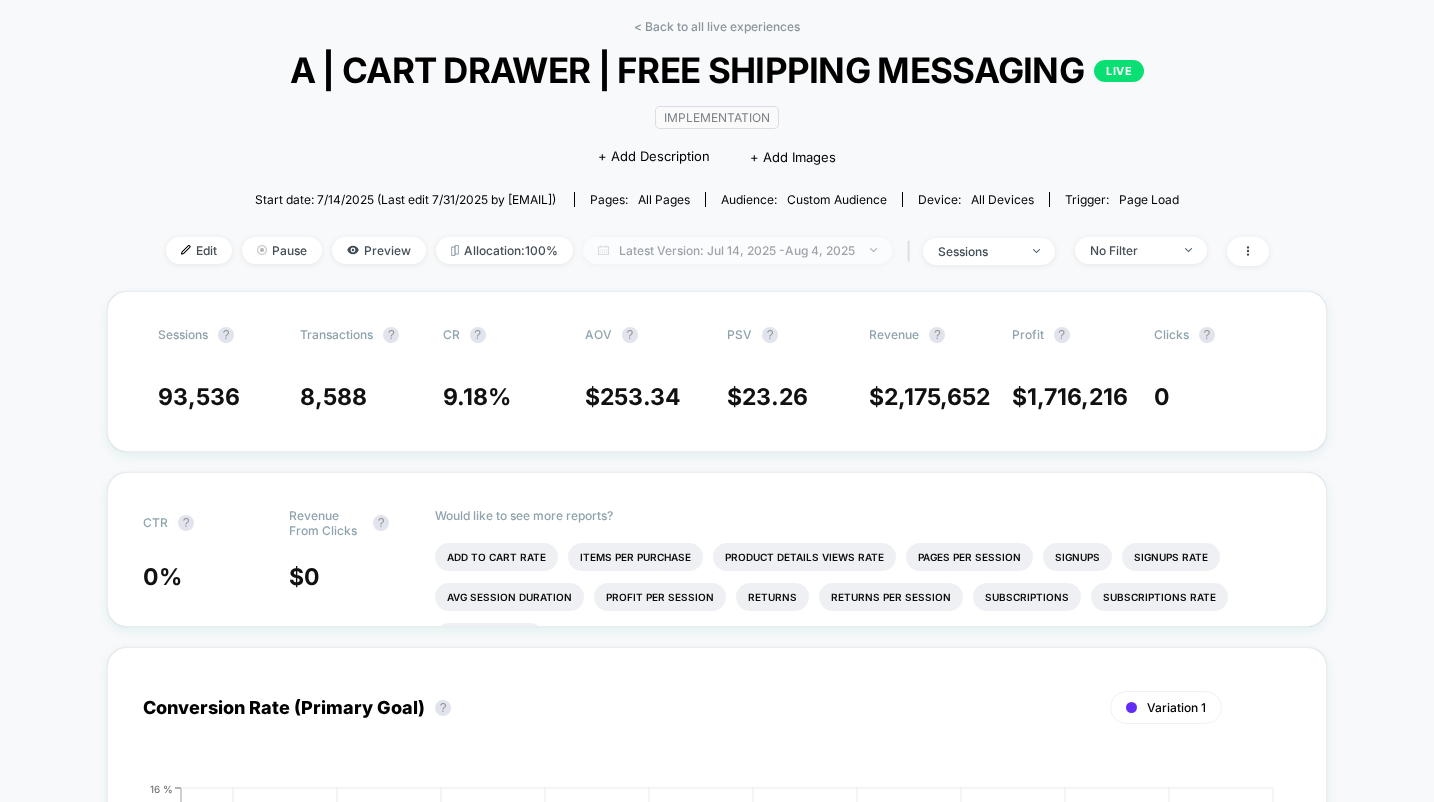 click on "Latest Version:     Jul 14, 2025    -    Aug 4, 2025" at bounding box center [737, 250] 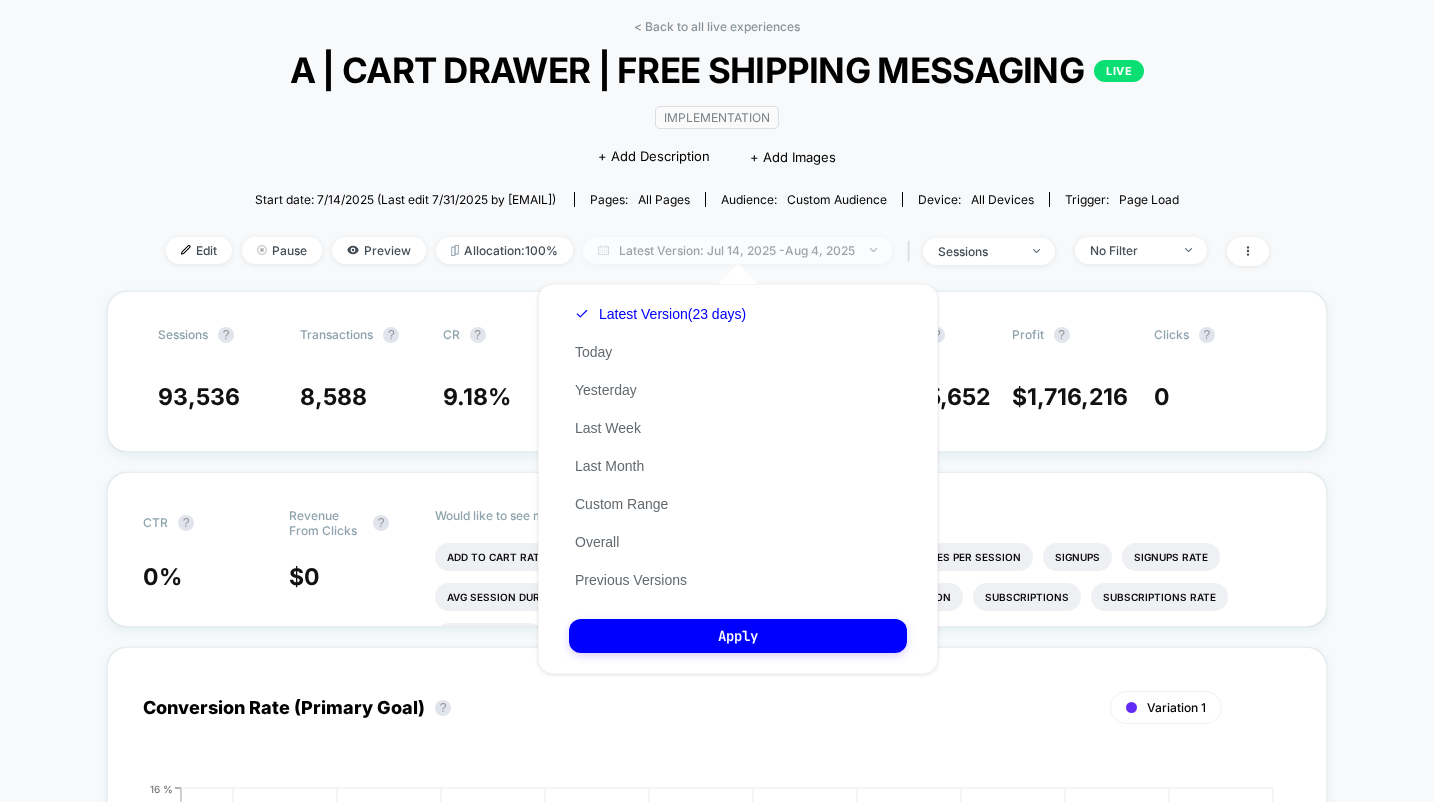 click on "Latest Version:     Jul 14, 2025    -    Aug 4, 2025" at bounding box center (737, 250) 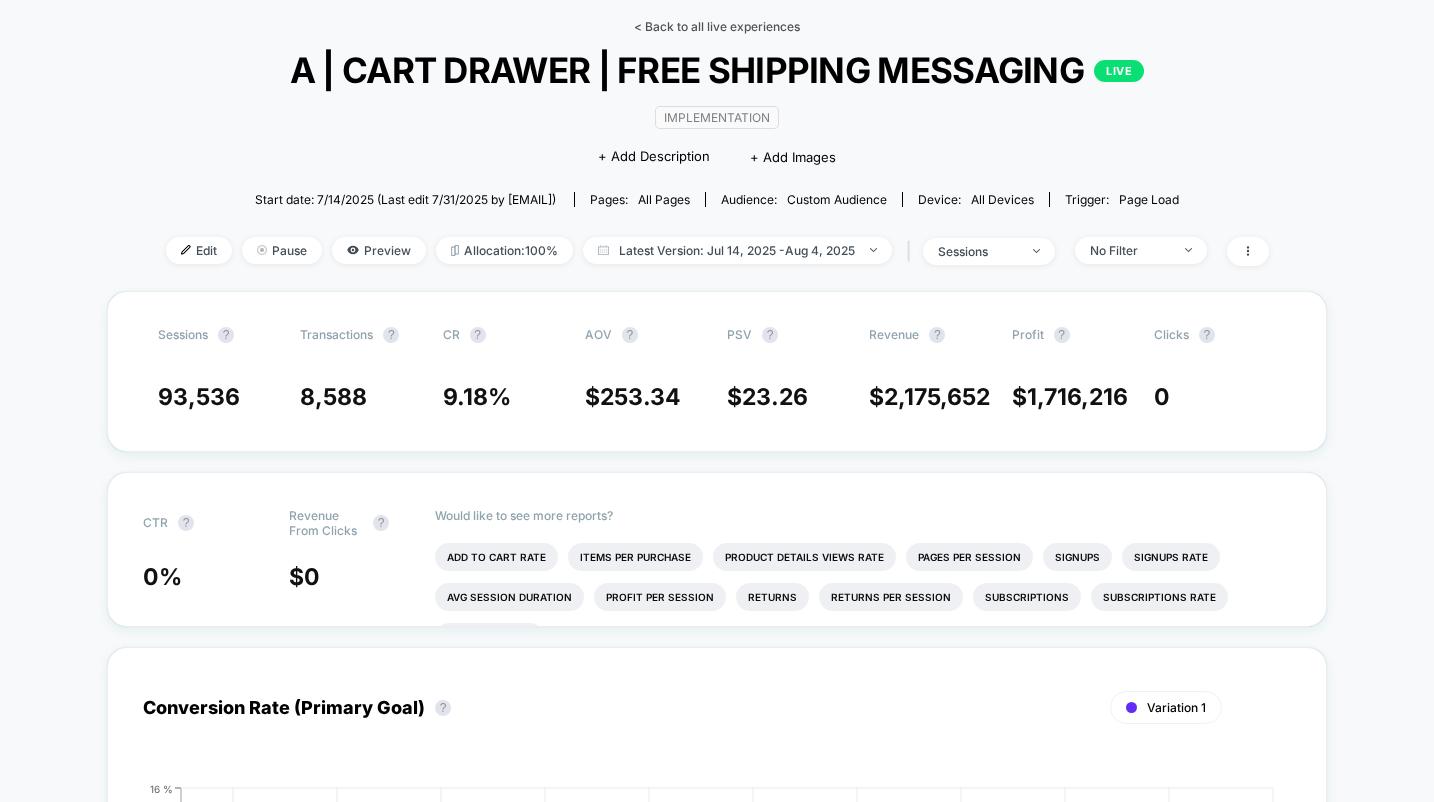 click on "< Back to all live experiences" at bounding box center [717, 26] 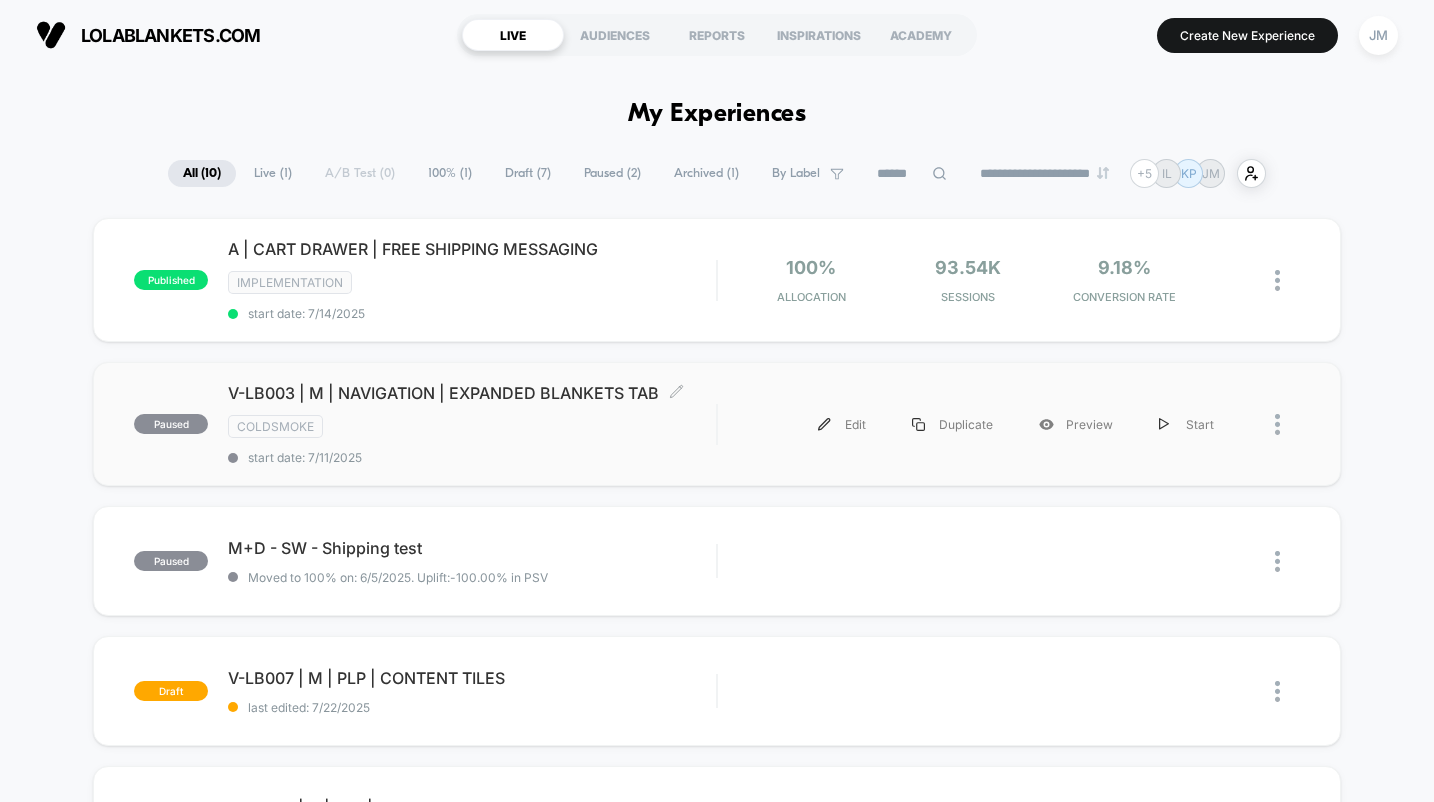 click on "COLDSMOKE" at bounding box center [472, 426] 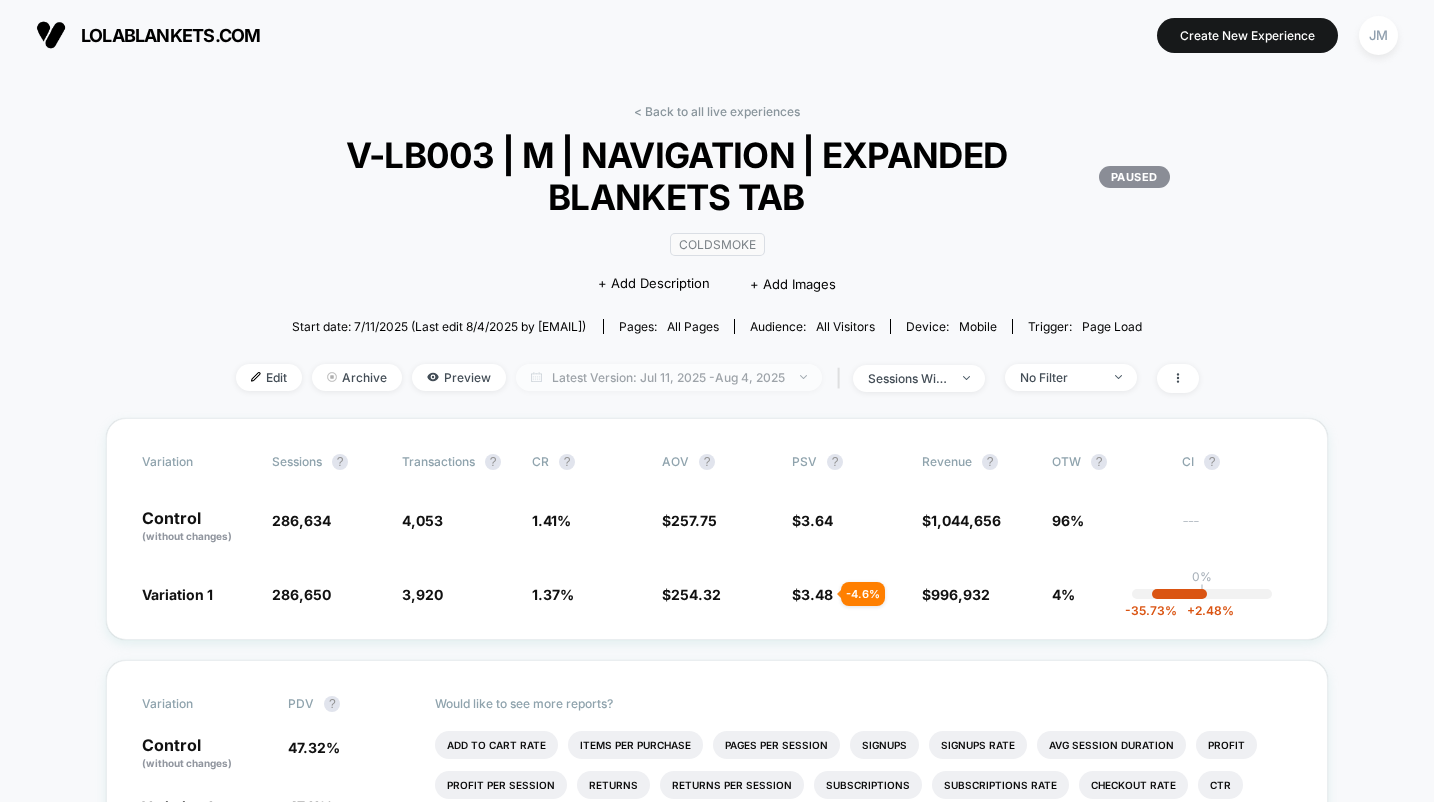 click on "Latest Version:     Jul 11, 2025    -    Aug 4, 2025" at bounding box center [669, 377] 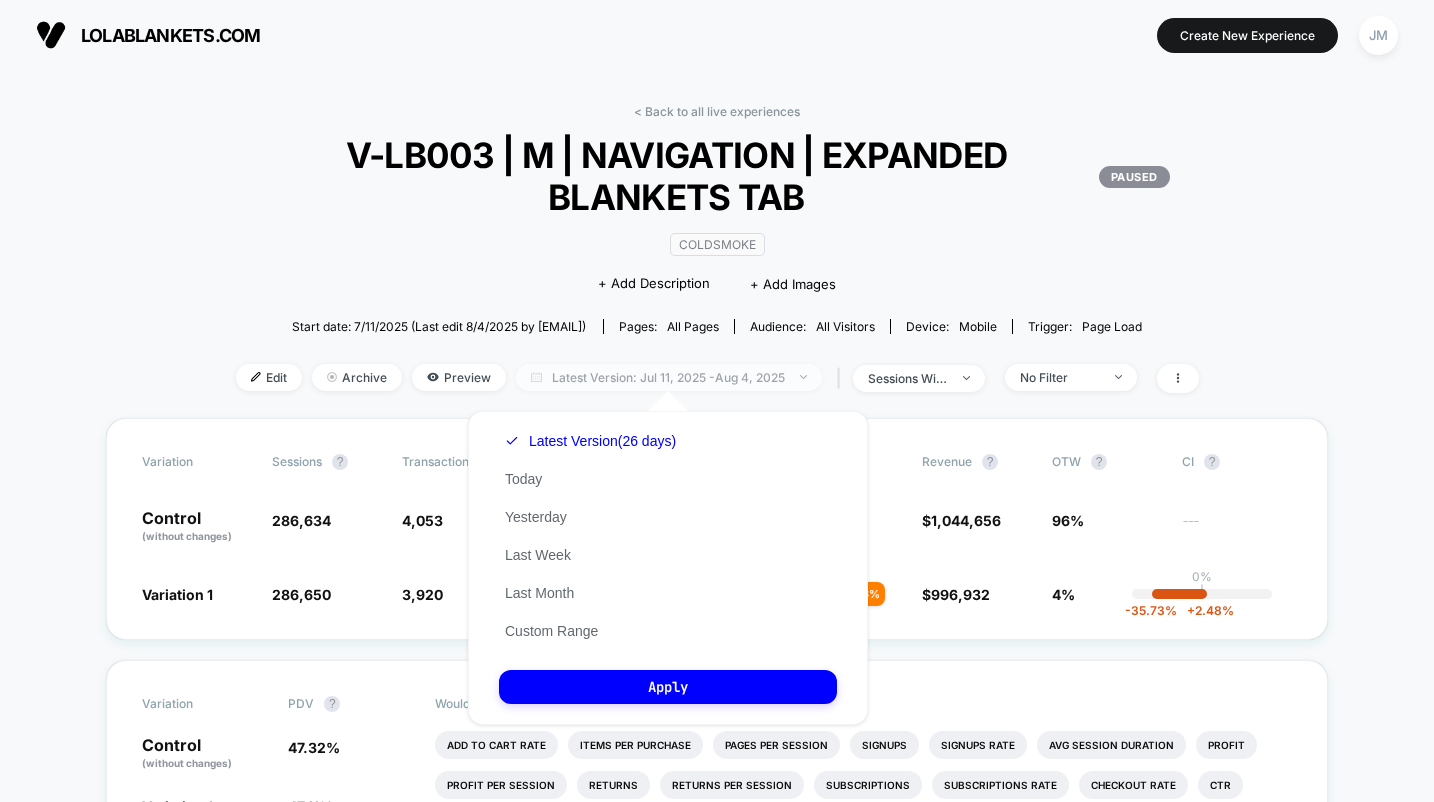 click on "Latest Version:     Jul 11, 2025    -    Aug 4, 2025" at bounding box center (669, 377) 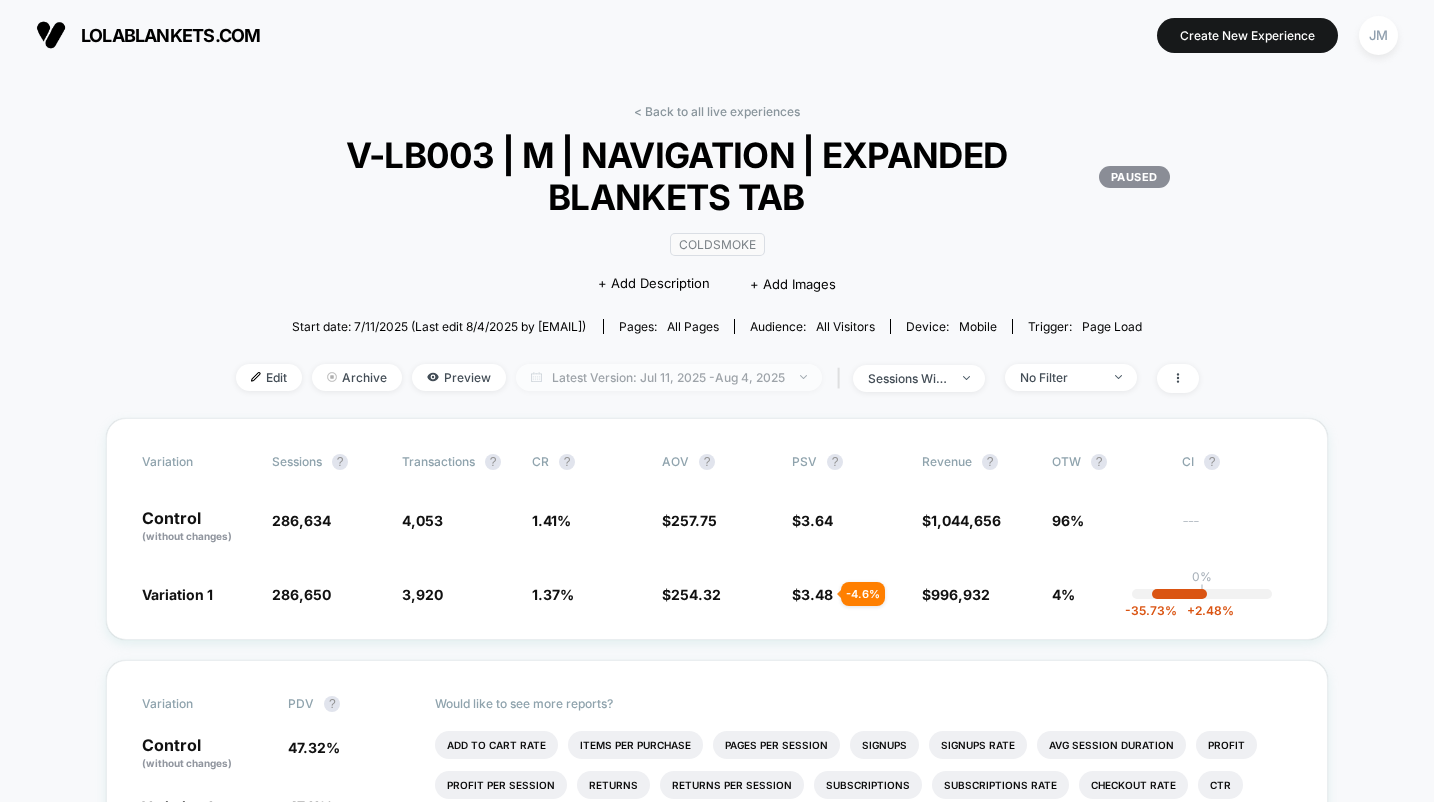 click on "Latest Version:     Jul 11, 2025    -    Aug 4, 2025" at bounding box center [669, 377] 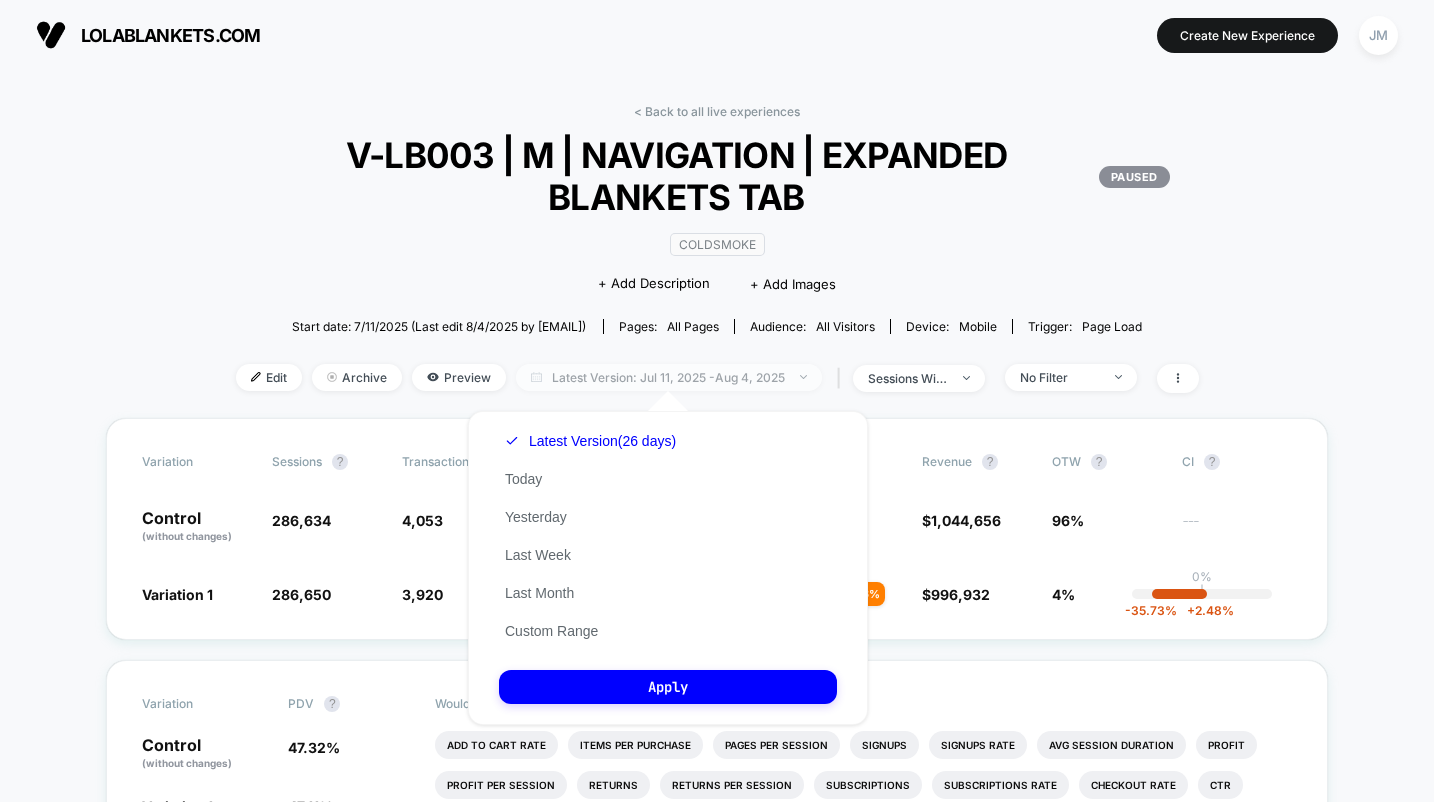 click on "Latest Version:     Jul 11, 2025    -    Aug 4, 2025" at bounding box center [669, 377] 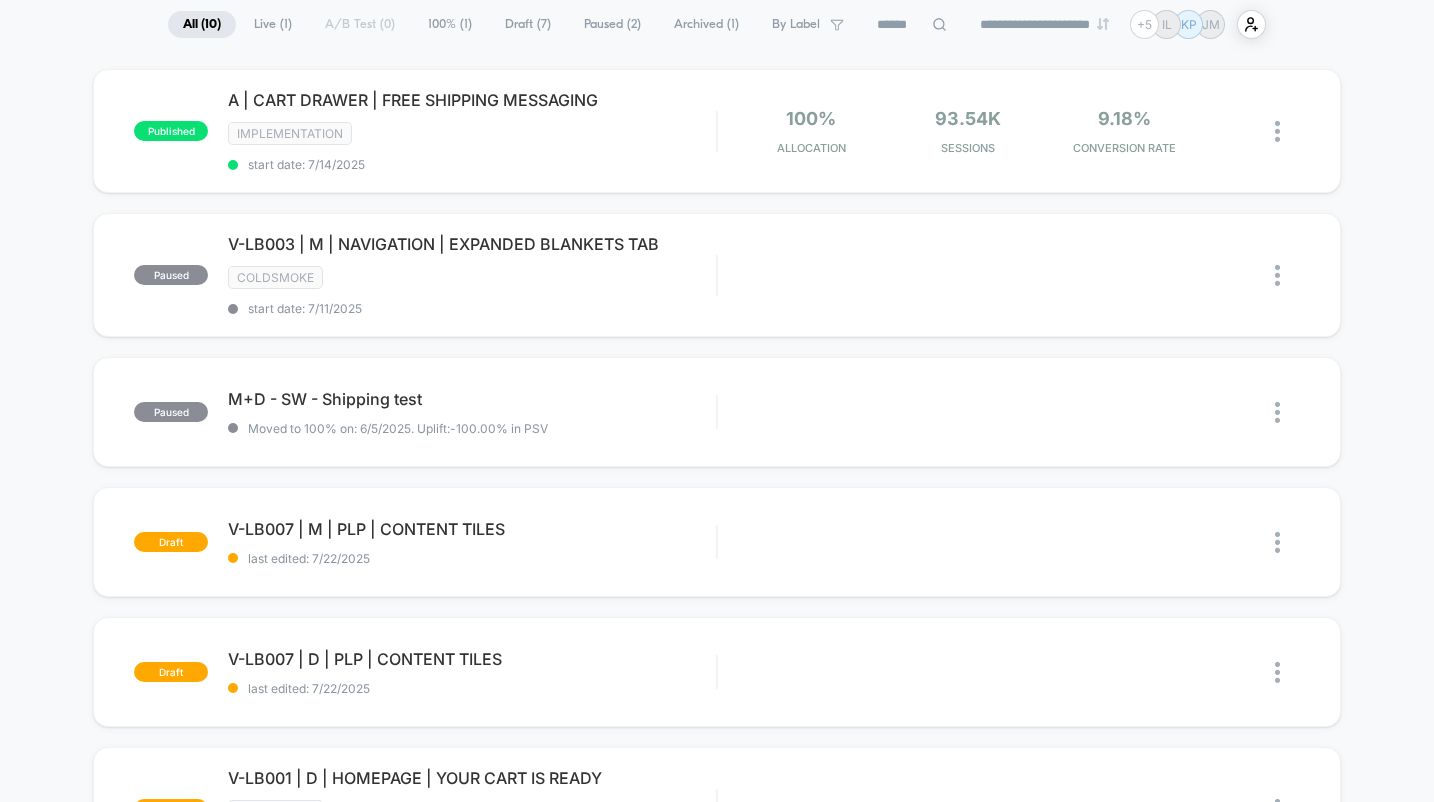 scroll, scrollTop: 0, scrollLeft: 0, axis: both 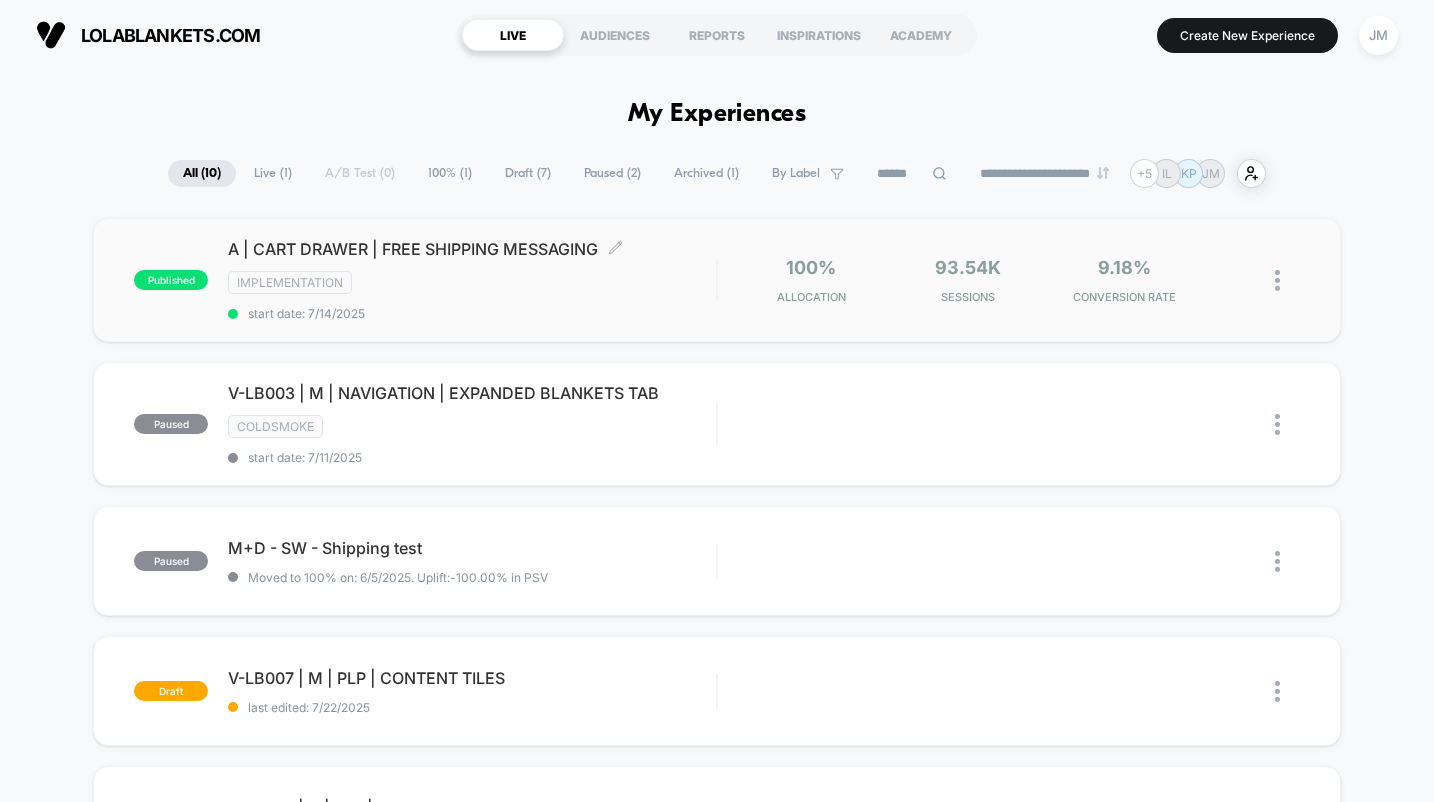 click on "IMPLEMENTATION" at bounding box center (472, 282) 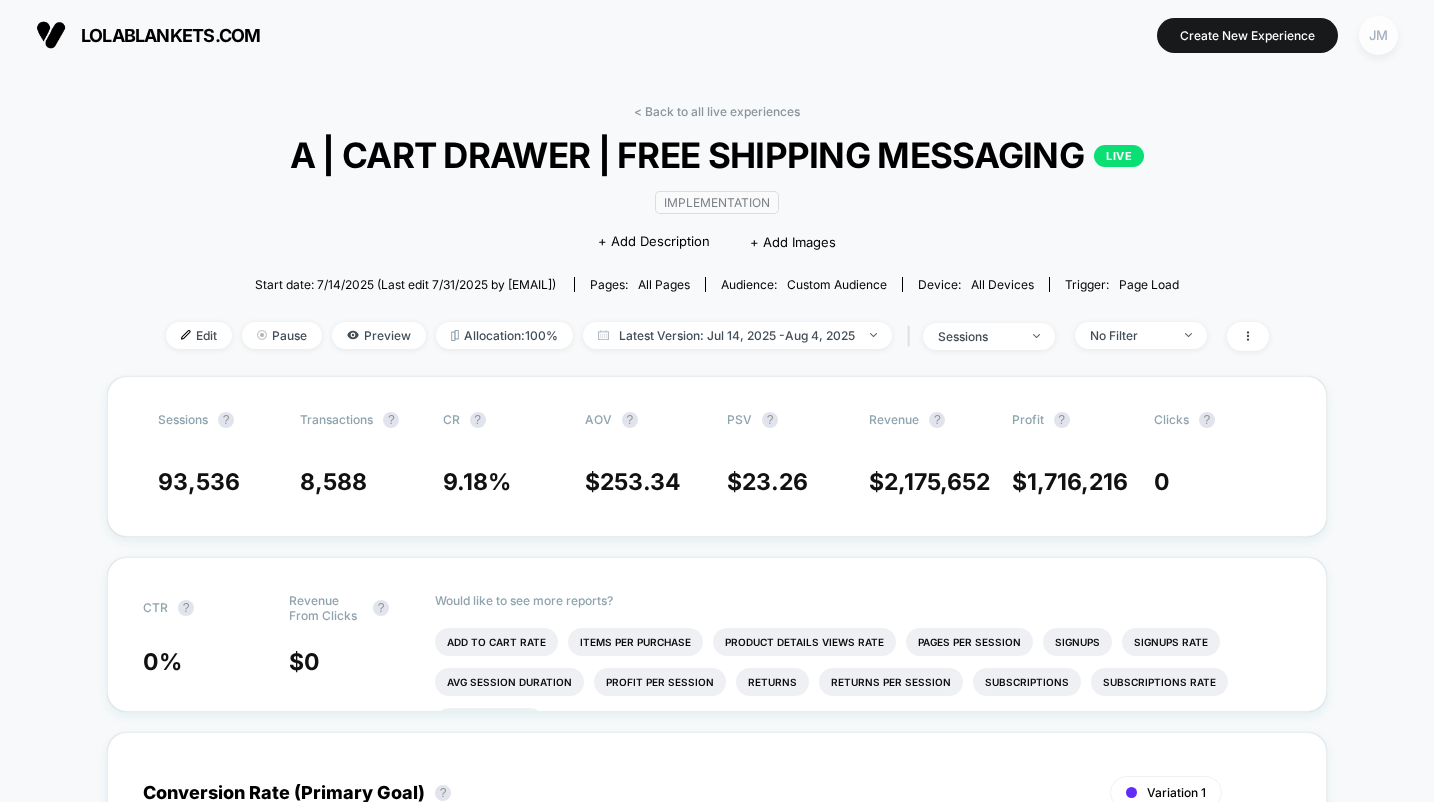 click on "JM" at bounding box center (1378, 35) 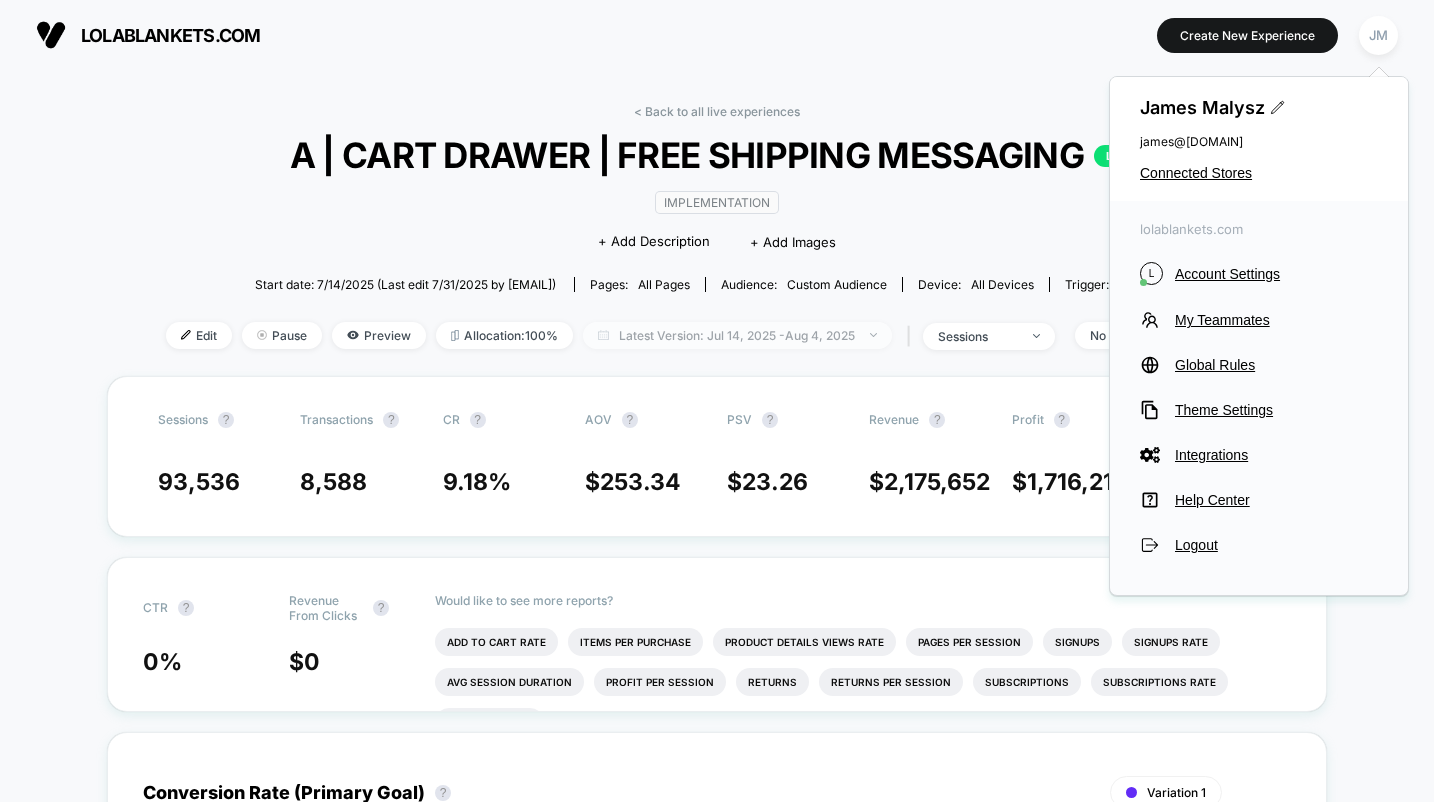 click on "Latest Version:     Jul 14, 2025    -    Aug 4, 2025" at bounding box center (737, 335) 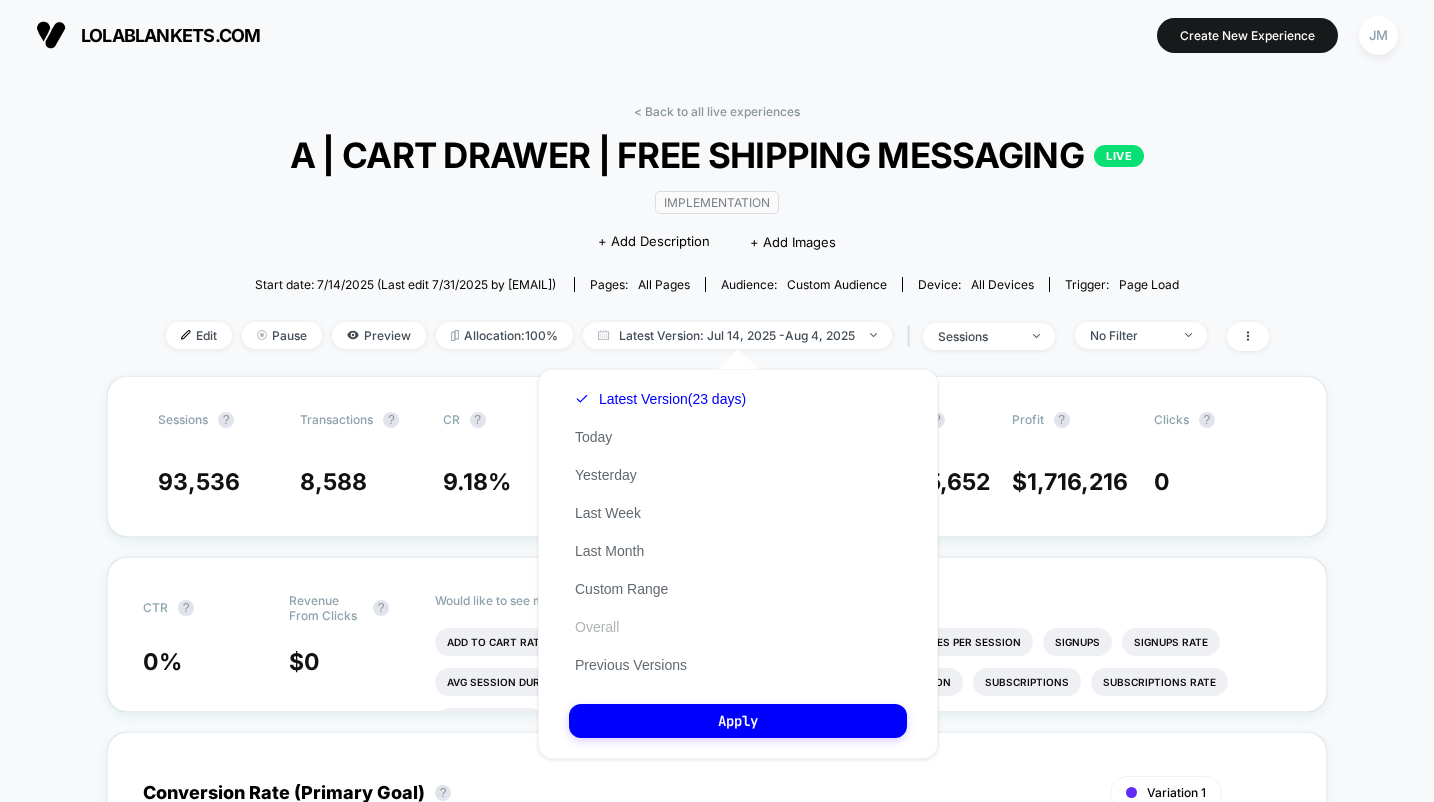 click on "Overall" at bounding box center [597, 627] 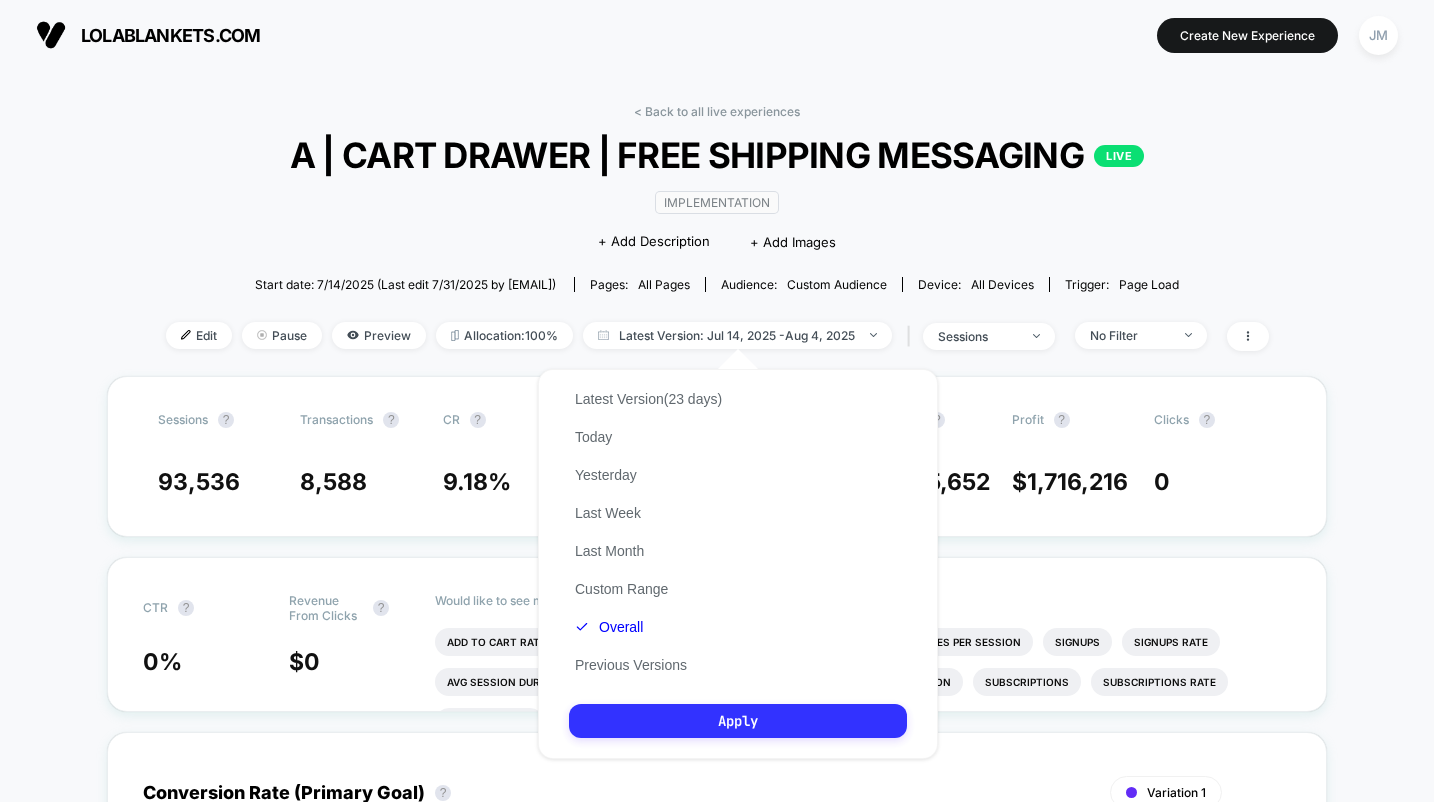 click on "Apply" at bounding box center [738, 721] 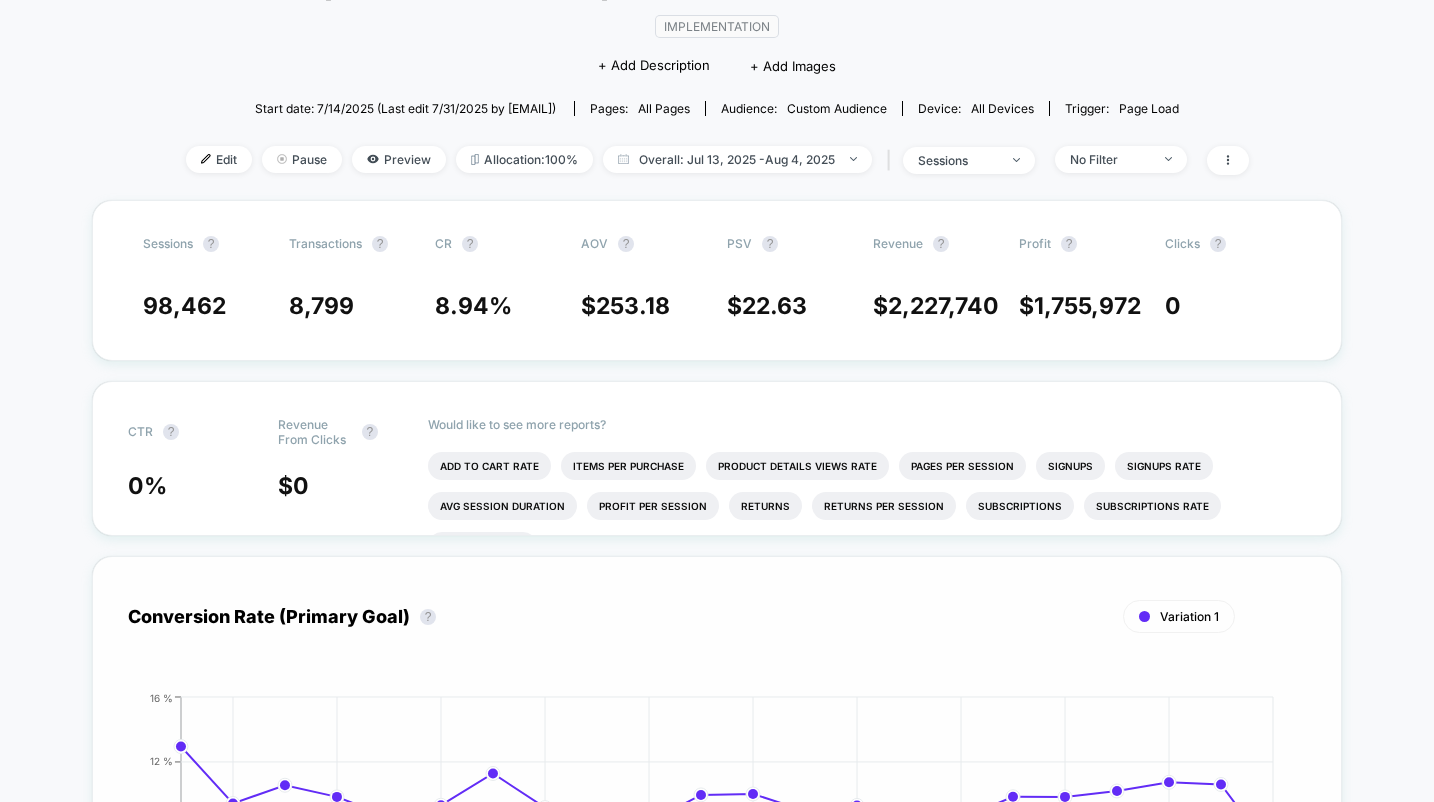 scroll, scrollTop: 0, scrollLeft: 0, axis: both 